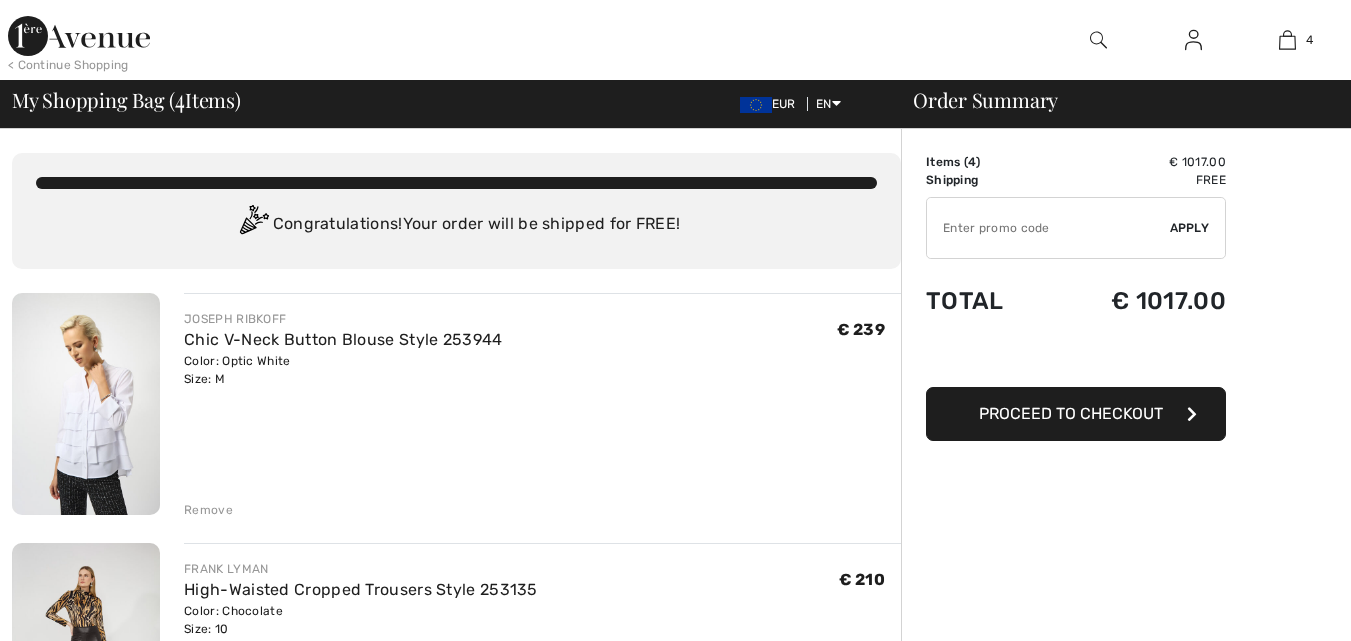 scroll, scrollTop: 0, scrollLeft: 0, axis: both 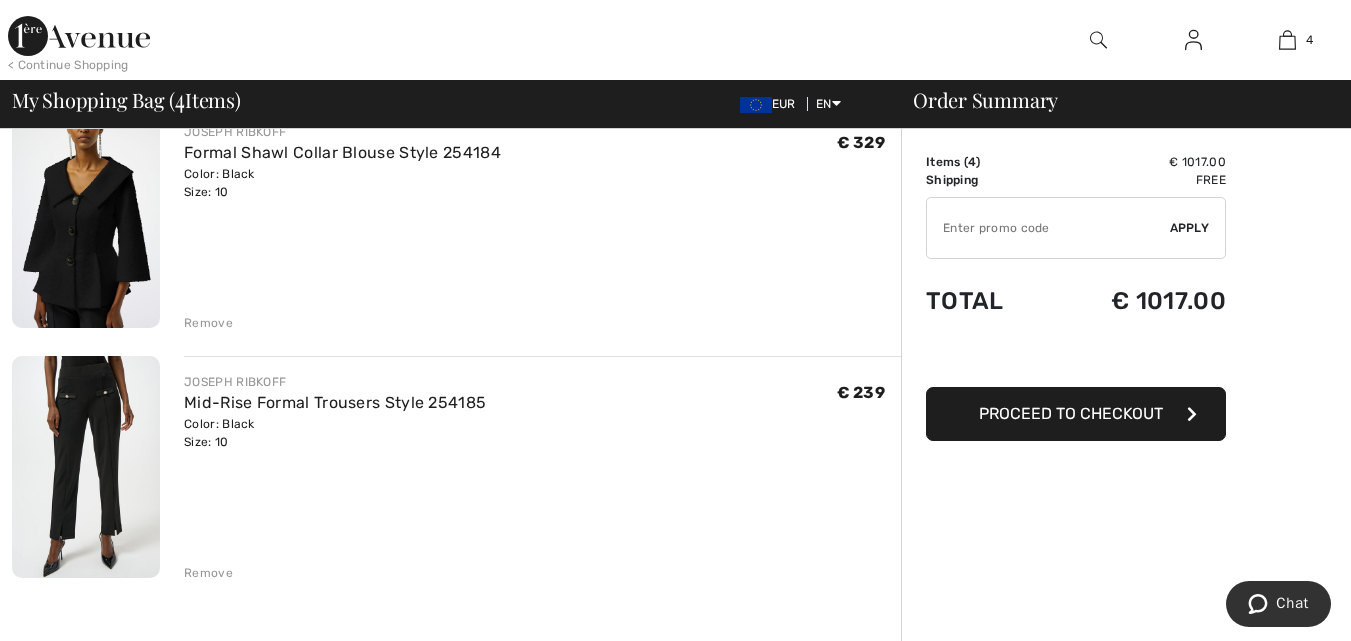 click on "Proceed to Checkout" at bounding box center [1071, 413] 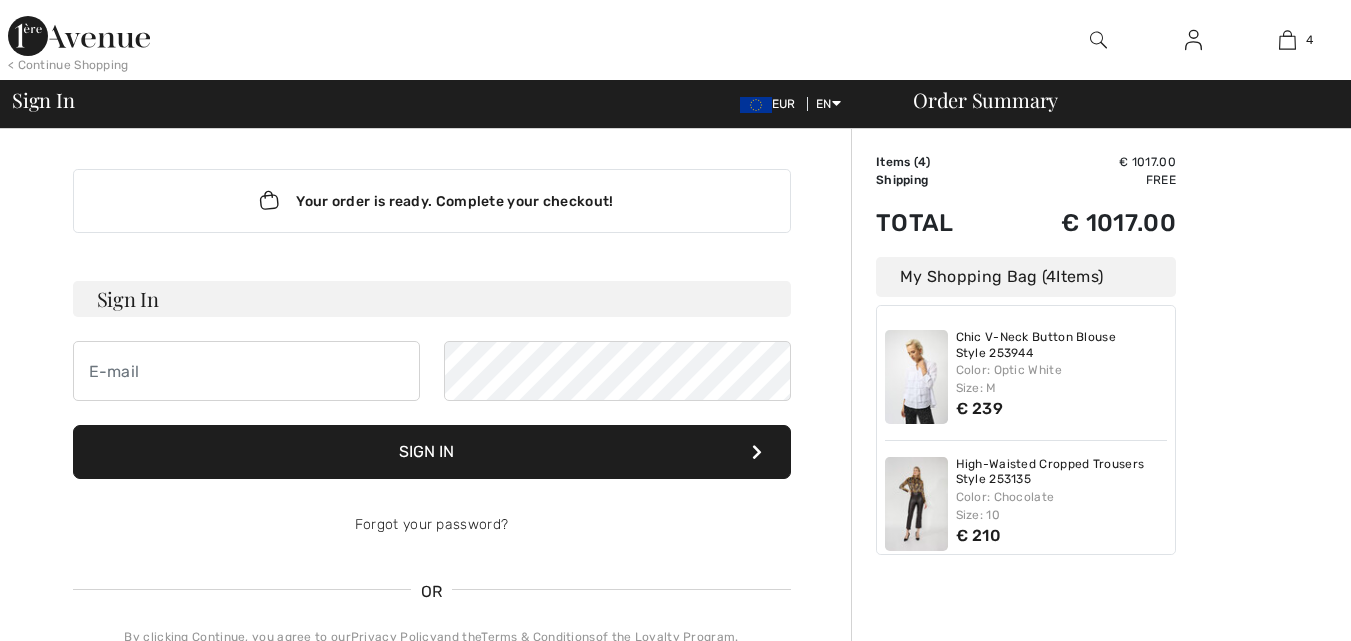 scroll, scrollTop: 0, scrollLeft: 0, axis: both 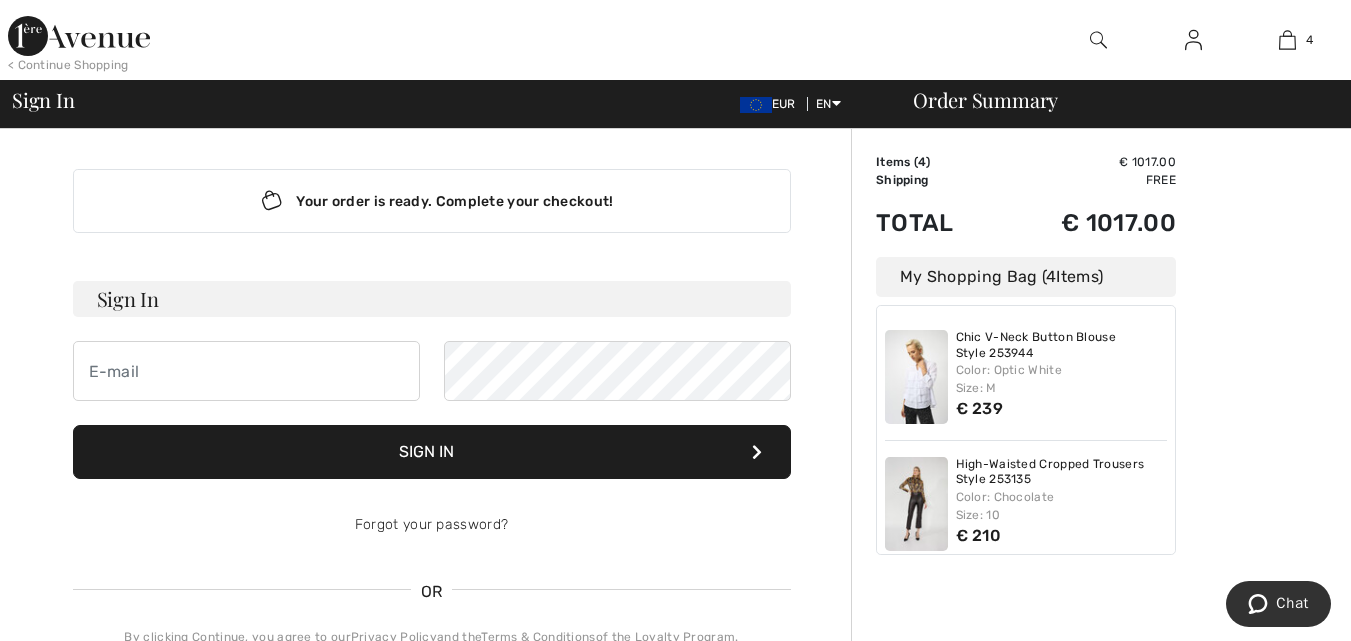 click on "Order Summary			 Details
Items ( 4 )
€ 1017.00
Promo code € 0.00
Shipping
Free
Tax1 € 0.00
Tax2 € 0.00
Duties & Taxes € 0.00
Total
€ 1017.00
My Shopping Bag ( 4  Items)
Chic V-Neck Button Blouse Style 253944
Color: Optic White Size: M
€ 239
High-Waisted Cropped Trousers Style 253135
Color: Chocolate Size: 10
€ 210
Formal Shawl Collar Blouse Style 254184
Color: Black Size: 10 € 329" at bounding box center (1101, 710) 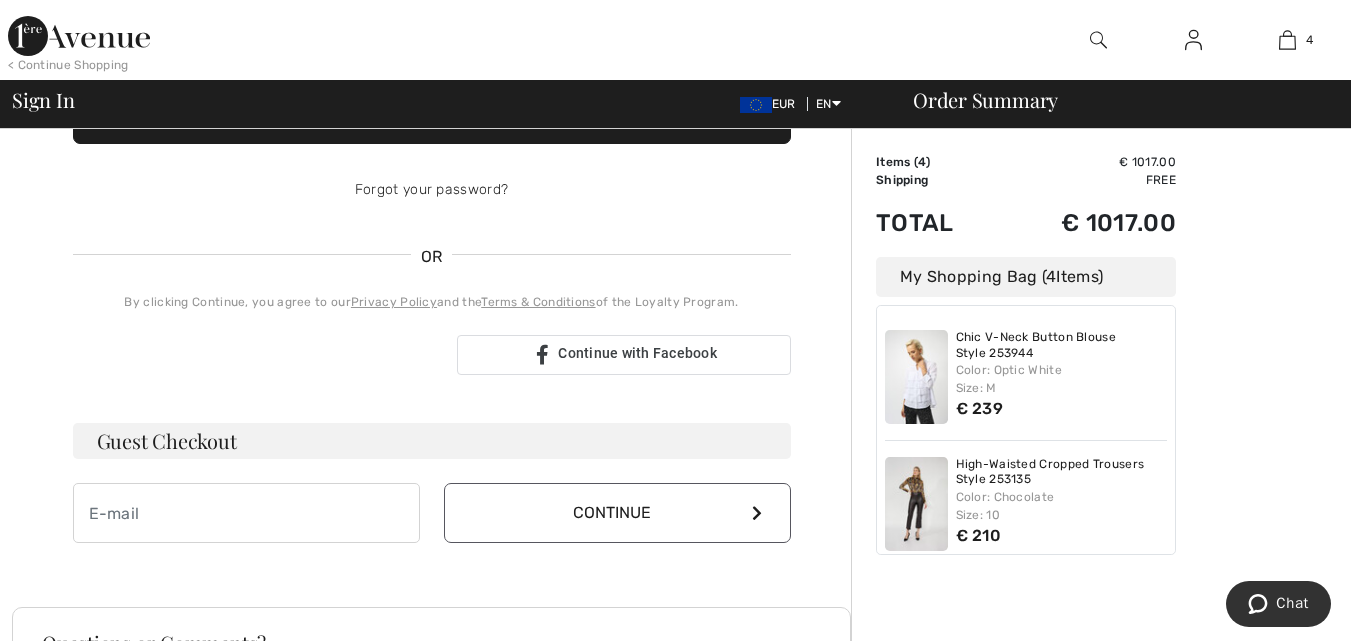 scroll, scrollTop: 339, scrollLeft: 0, axis: vertical 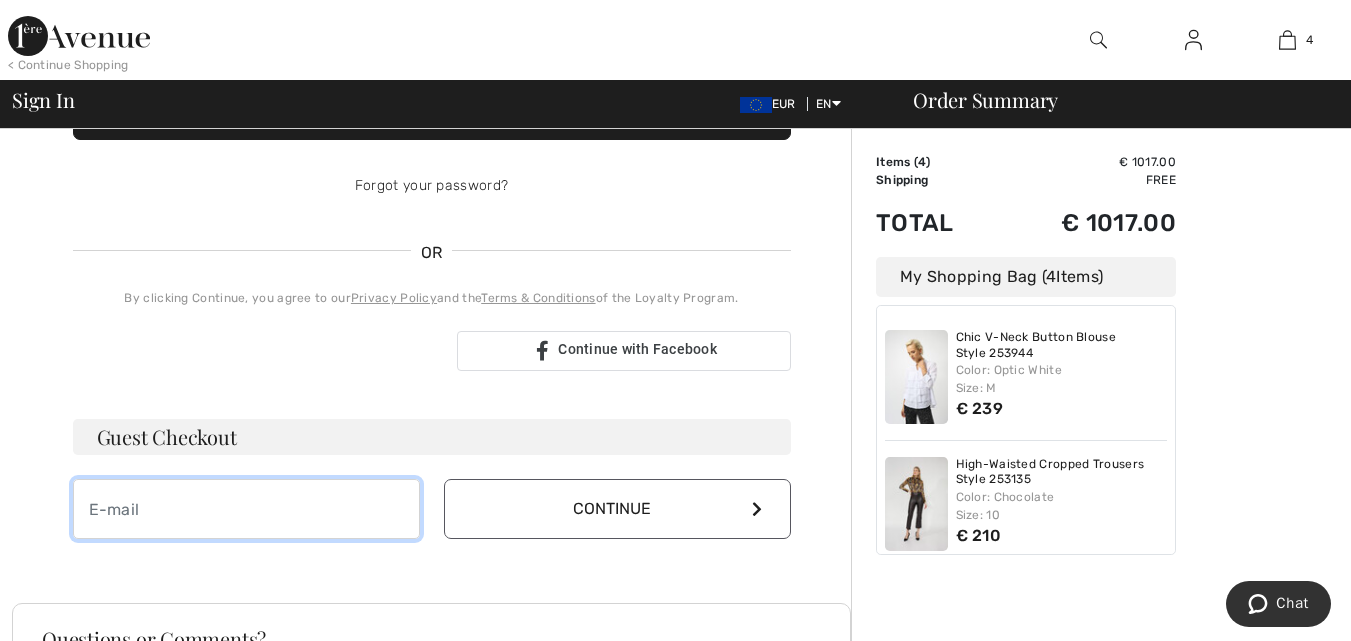 click at bounding box center [246, 509] 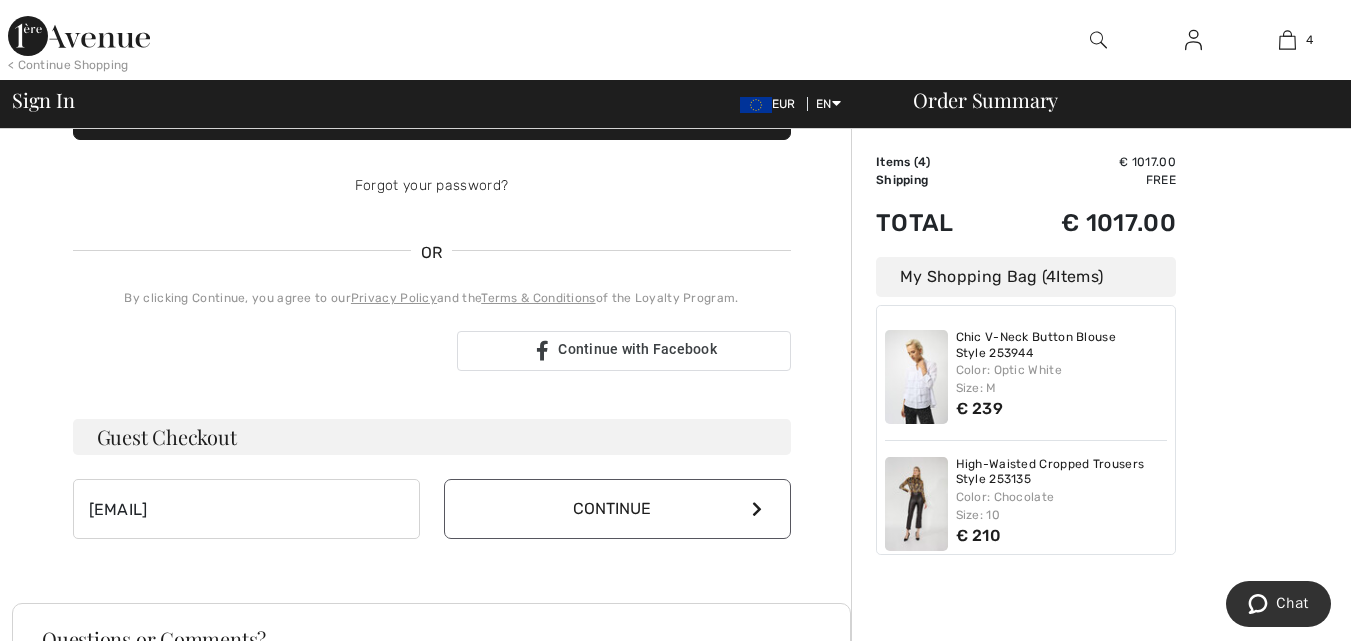 click on "Continue" at bounding box center [617, 509] 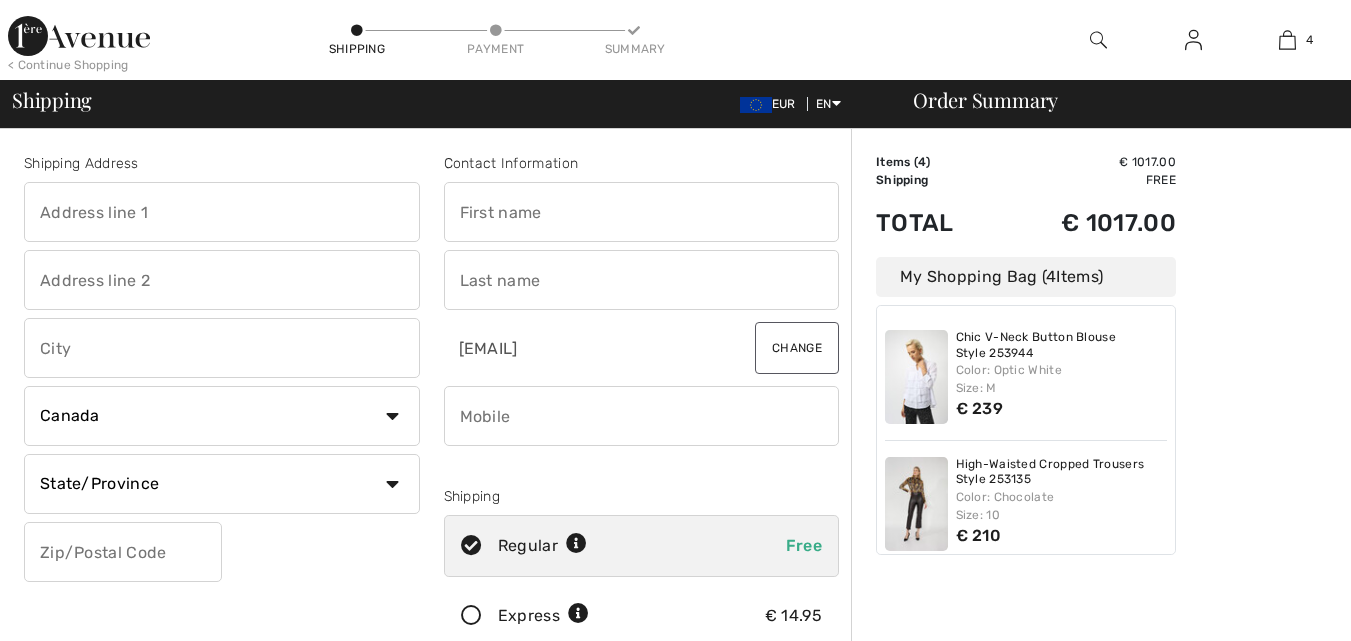 scroll, scrollTop: 0, scrollLeft: 0, axis: both 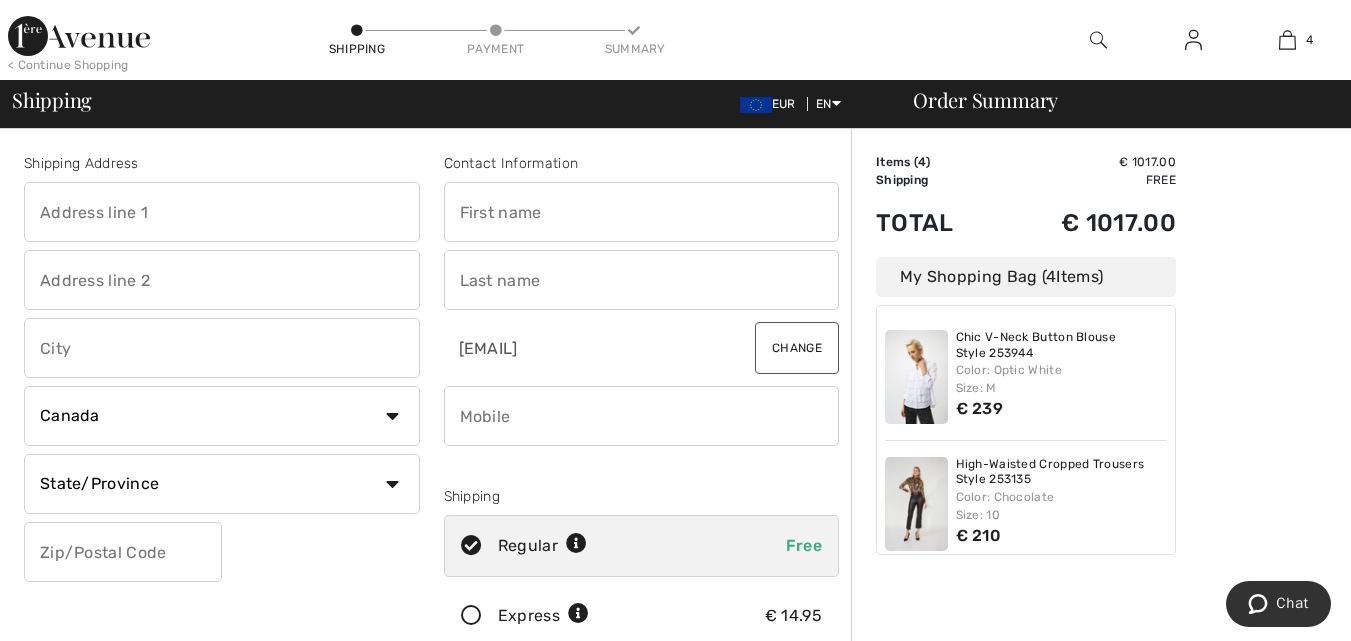 click at bounding box center (222, 212) 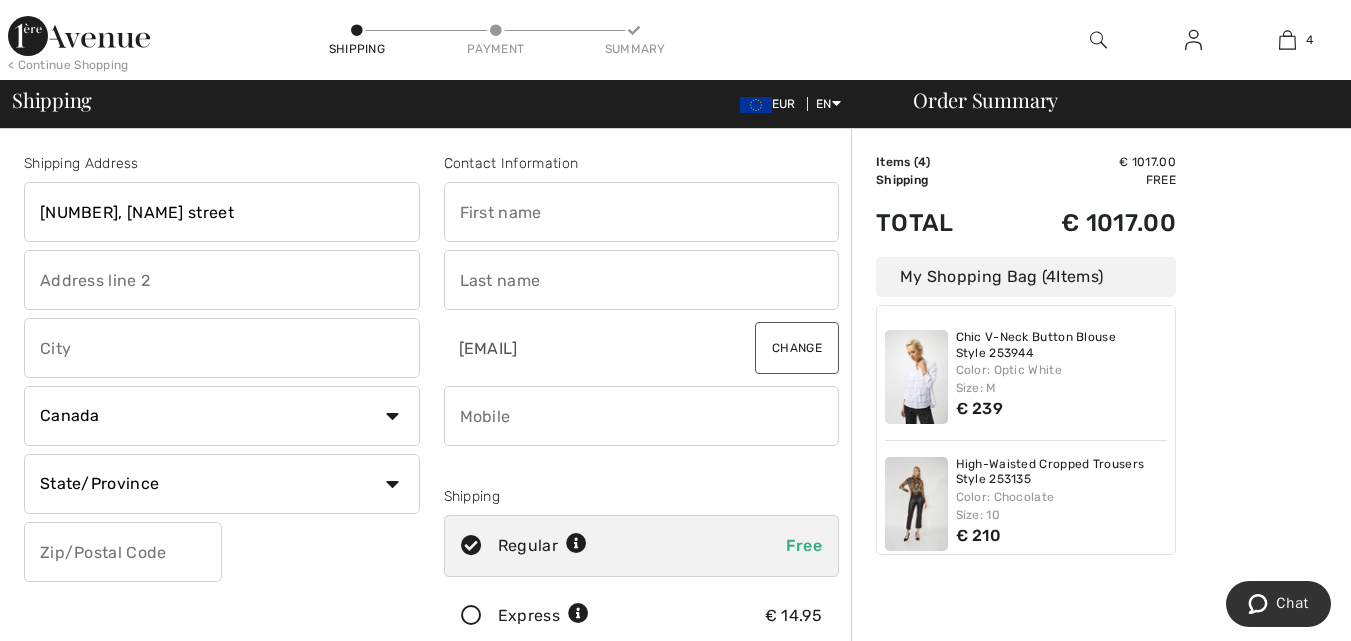 type on "Tel Aviv" 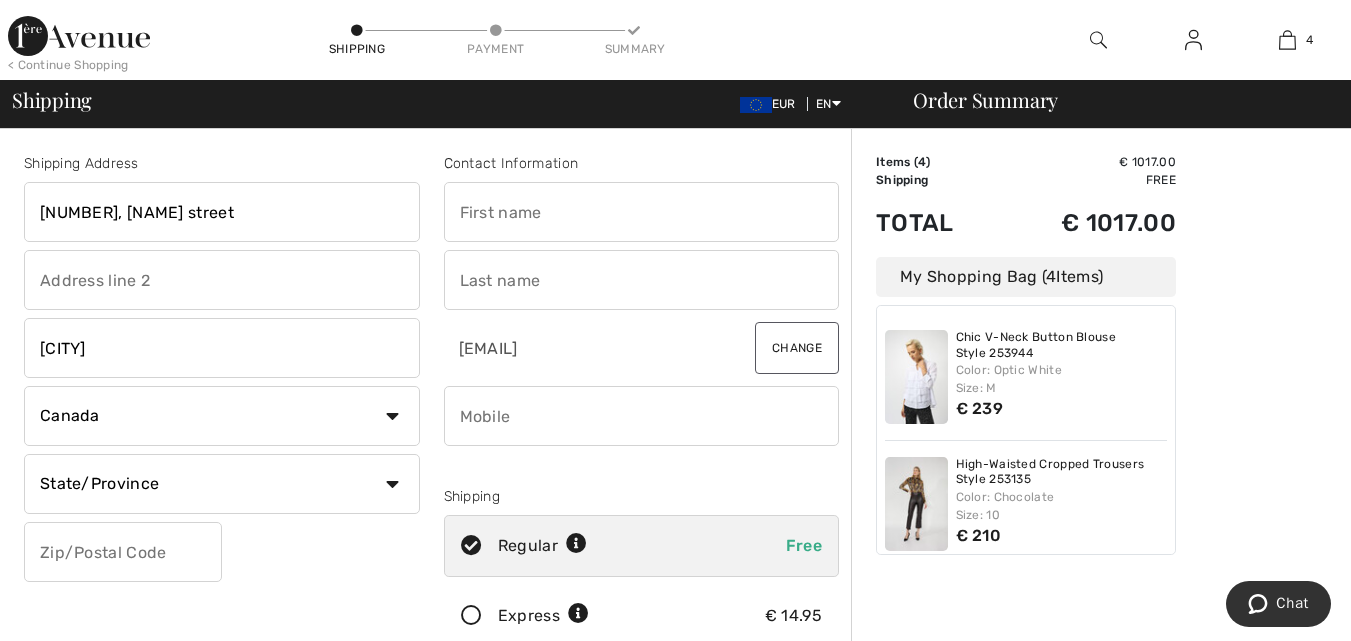select on "IL" 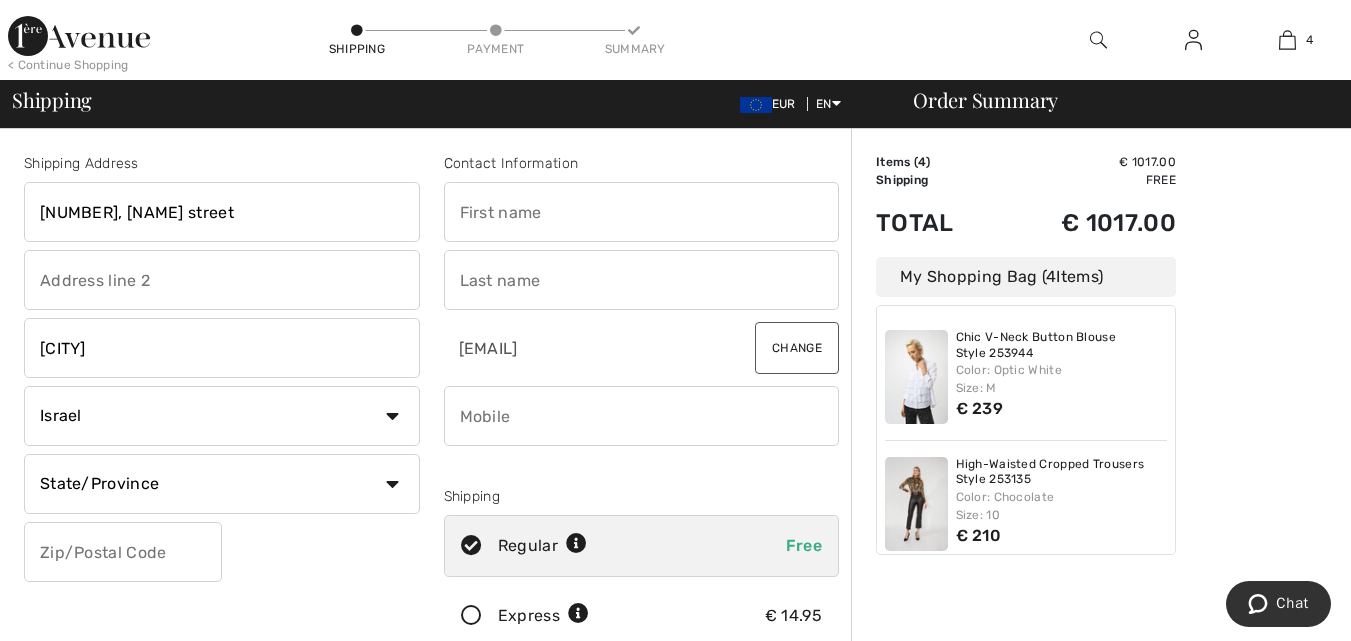 type on "6993627" 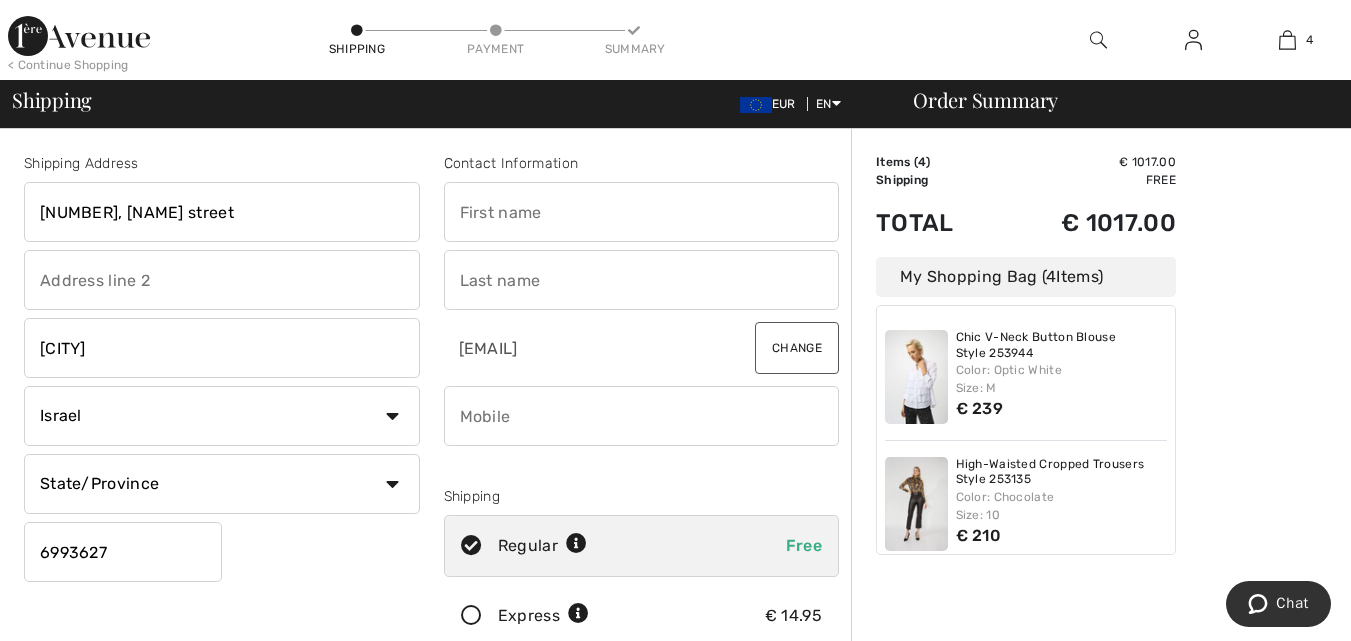 type on "Hava" 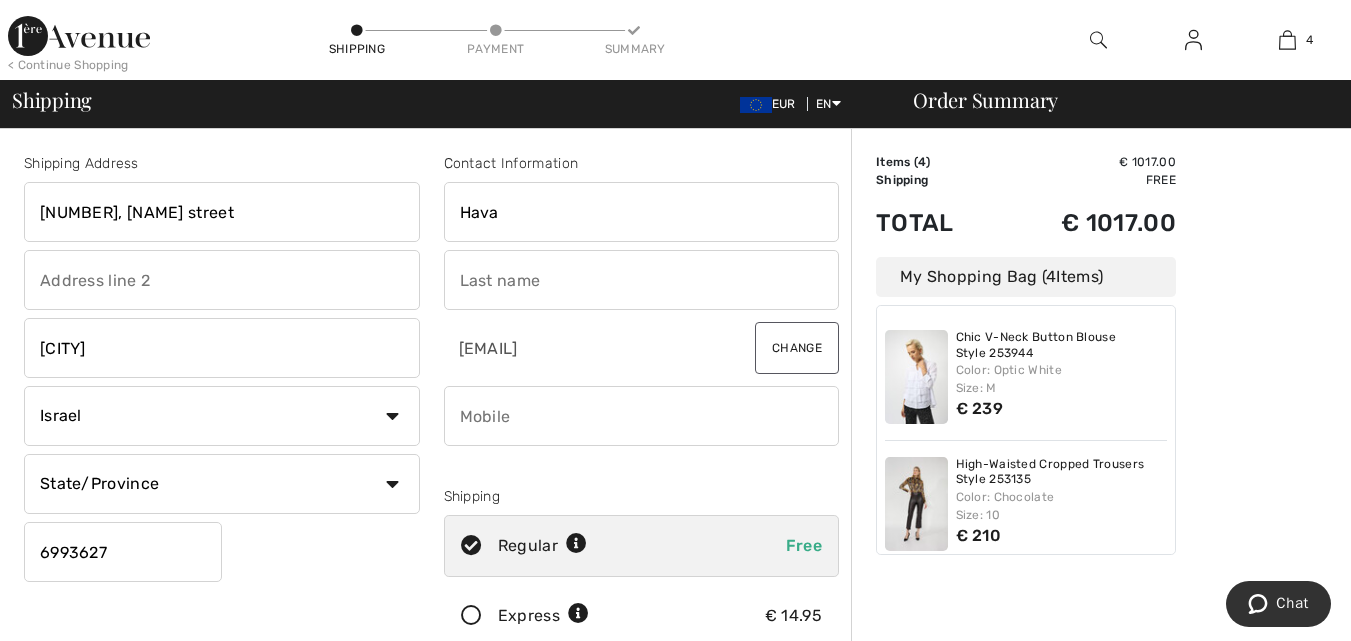 type on "Golos" 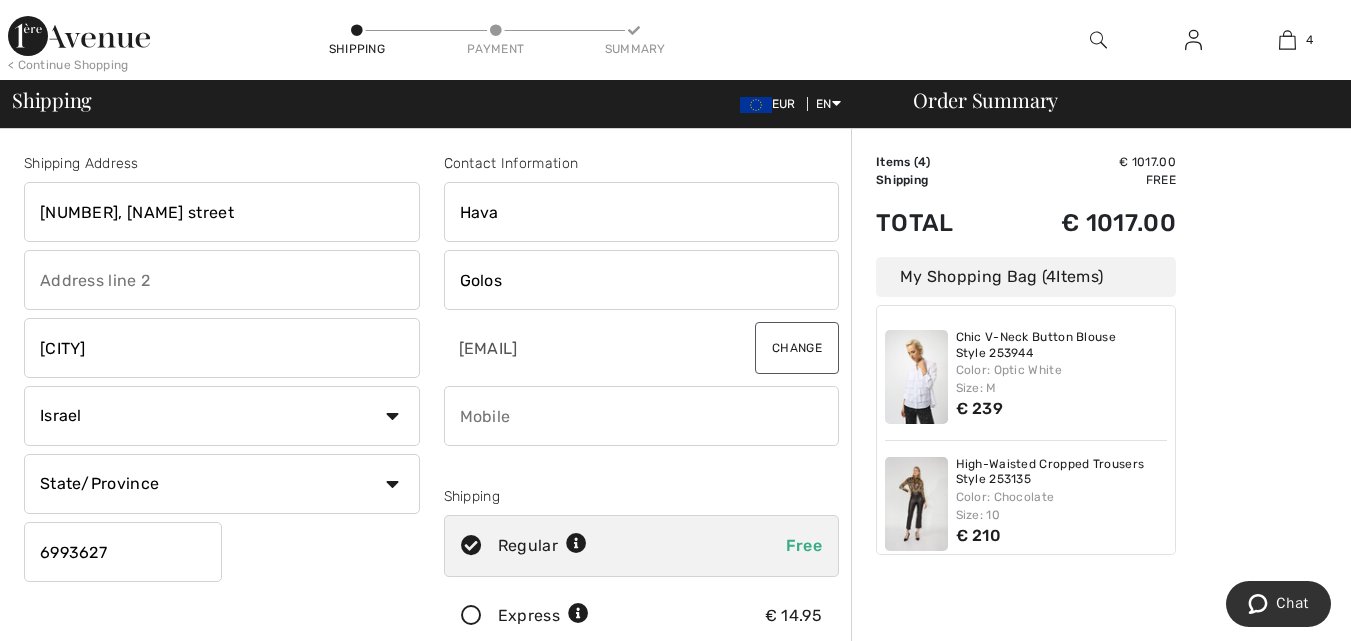 type on "[PHONE]" 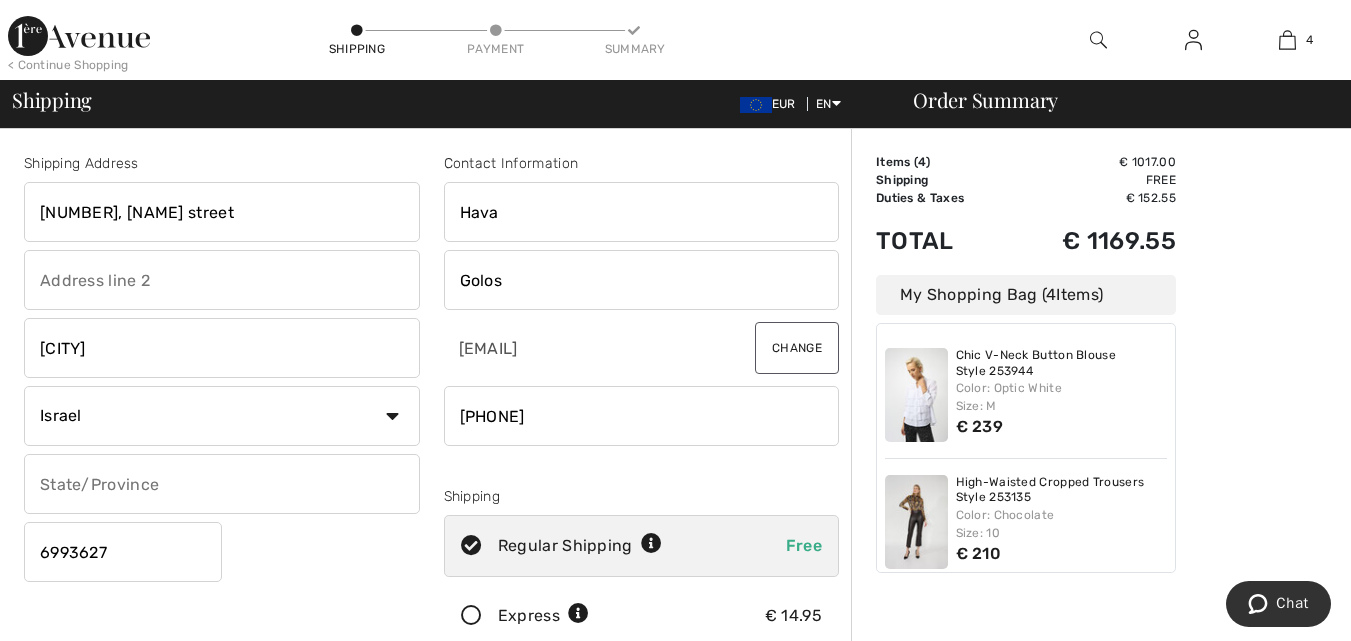 click at bounding box center (471, 616) 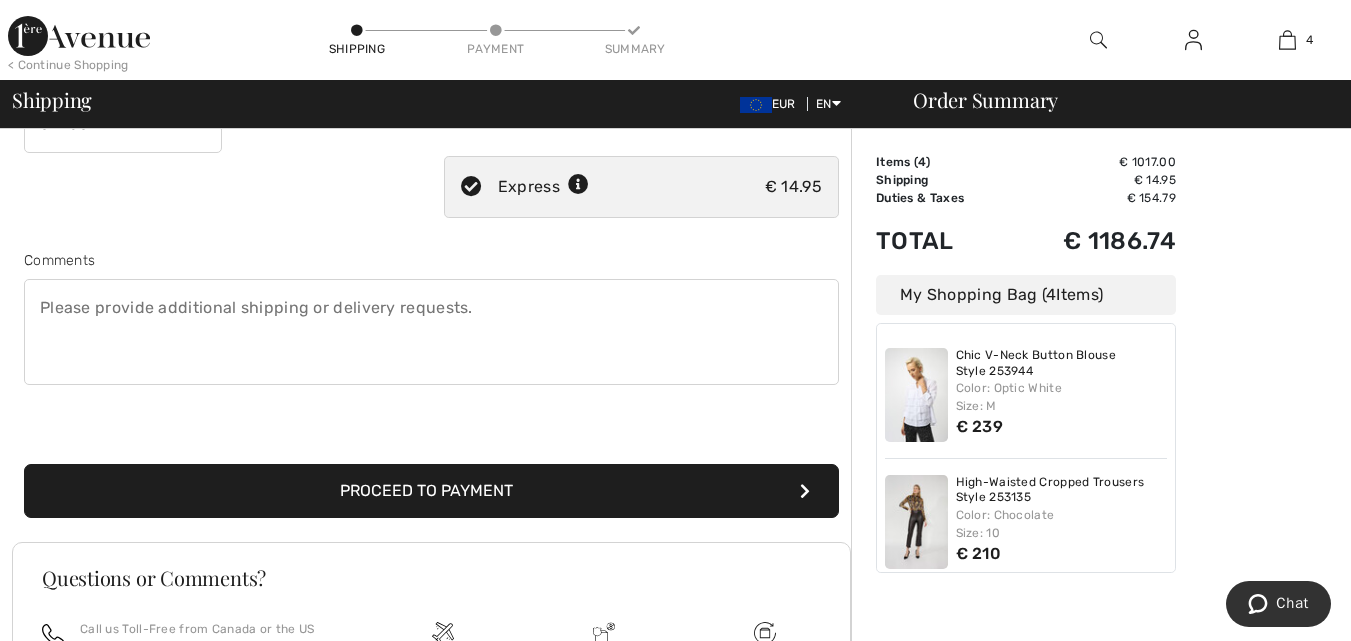 scroll, scrollTop: 431, scrollLeft: 0, axis: vertical 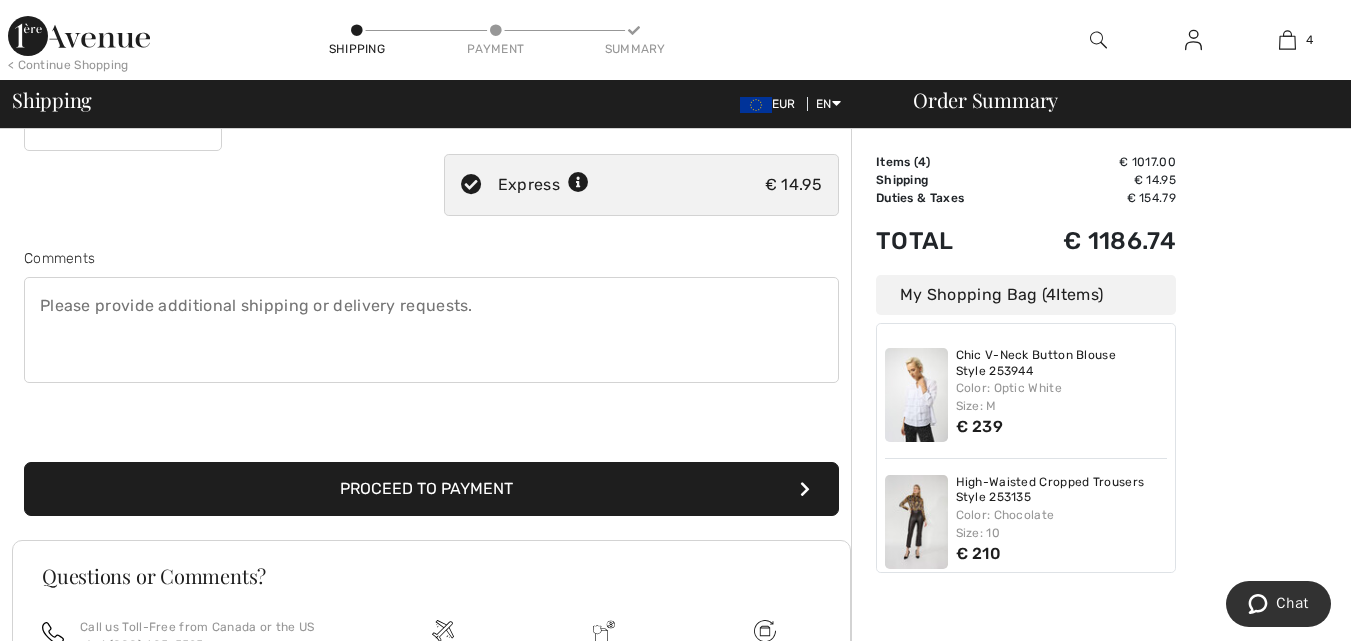 click on "Proceed to Payment" at bounding box center [431, 489] 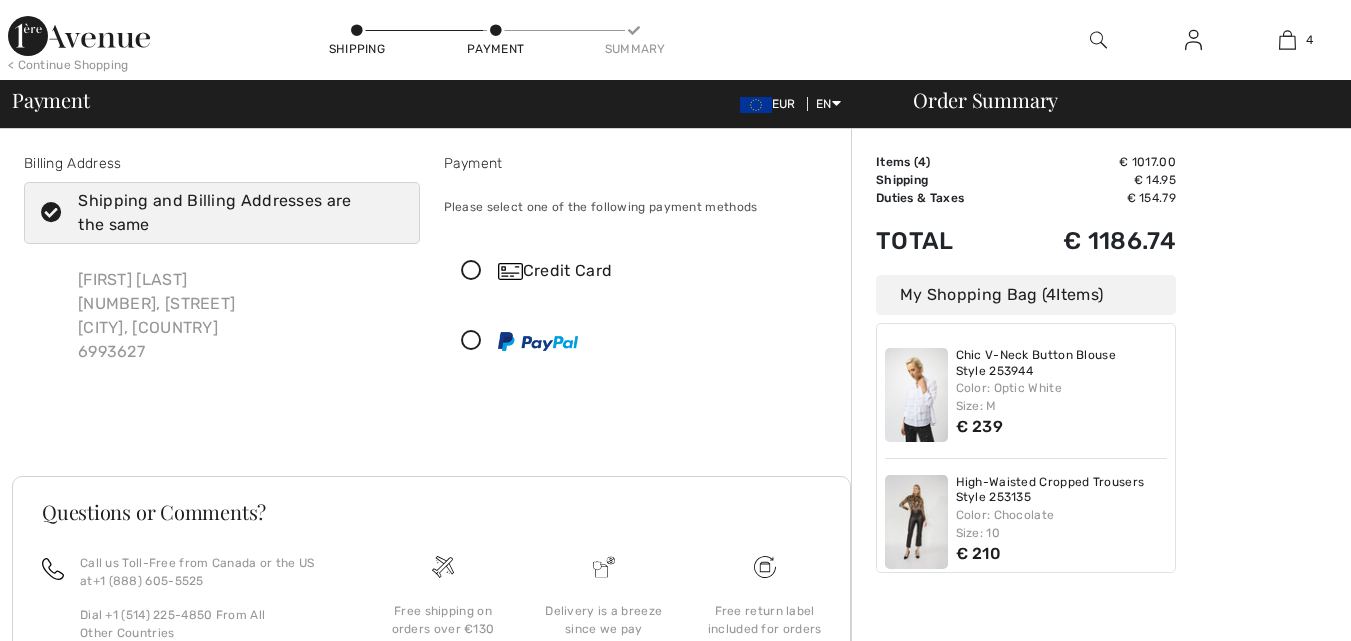 scroll, scrollTop: 0, scrollLeft: 0, axis: both 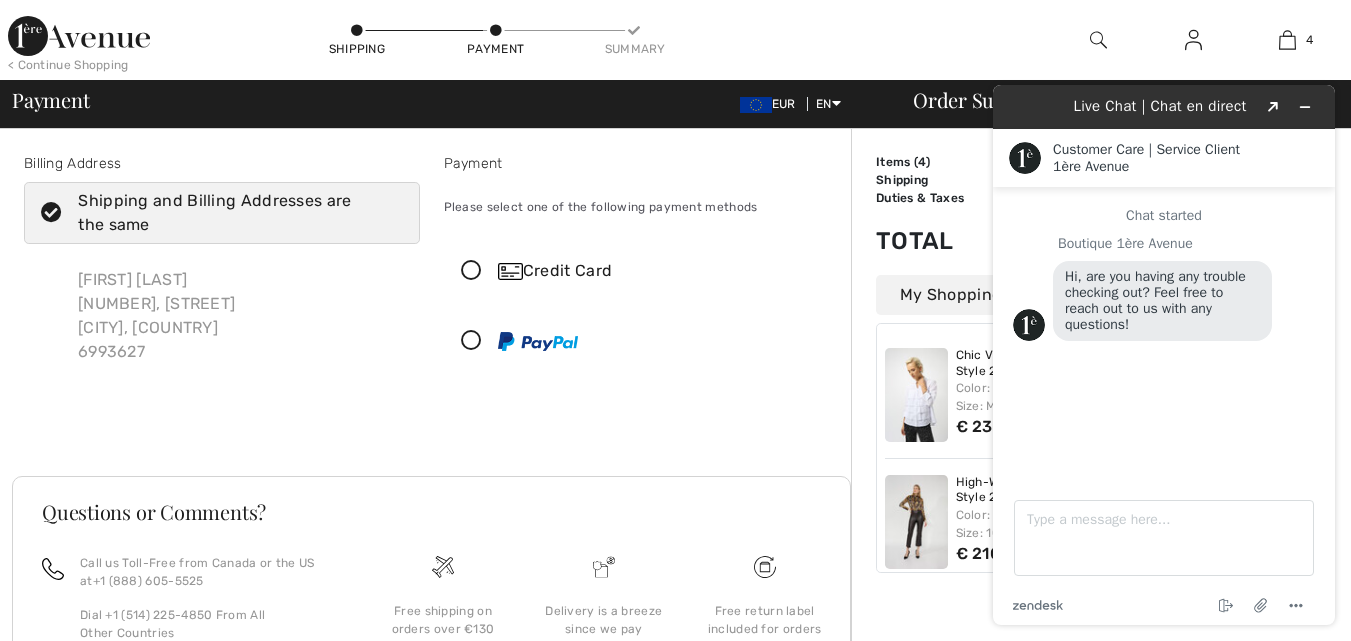 click at bounding box center [471, 271] 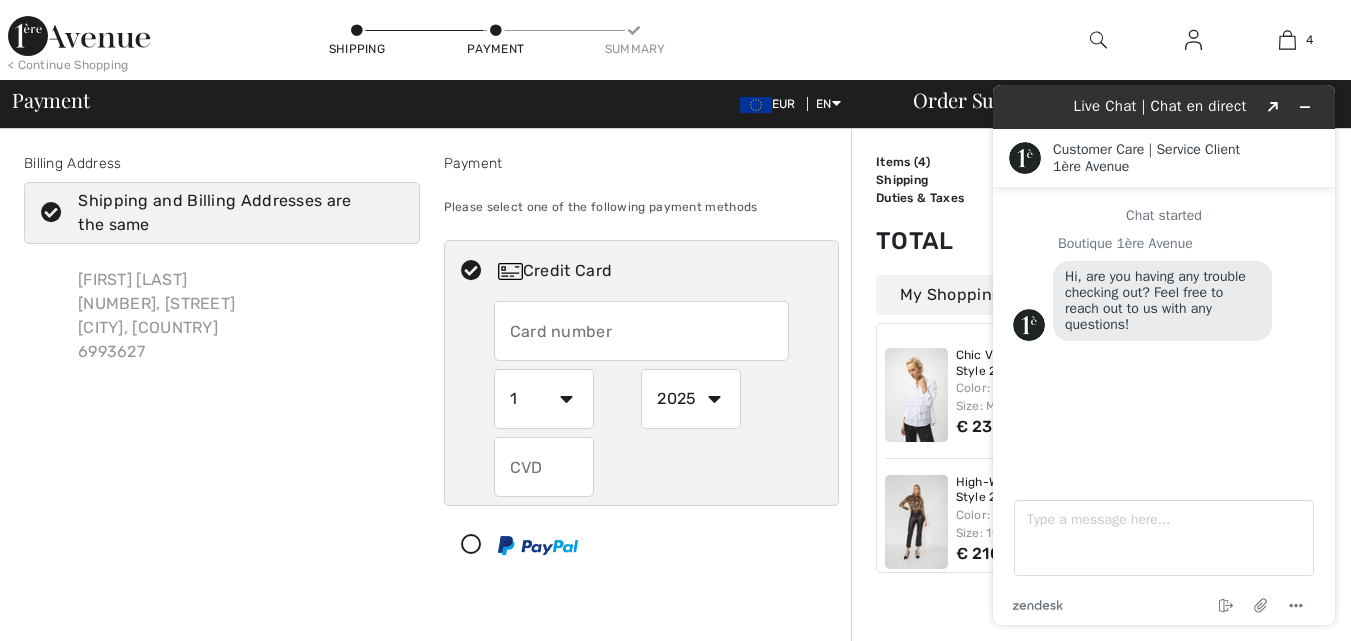 click at bounding box center (641, 331) 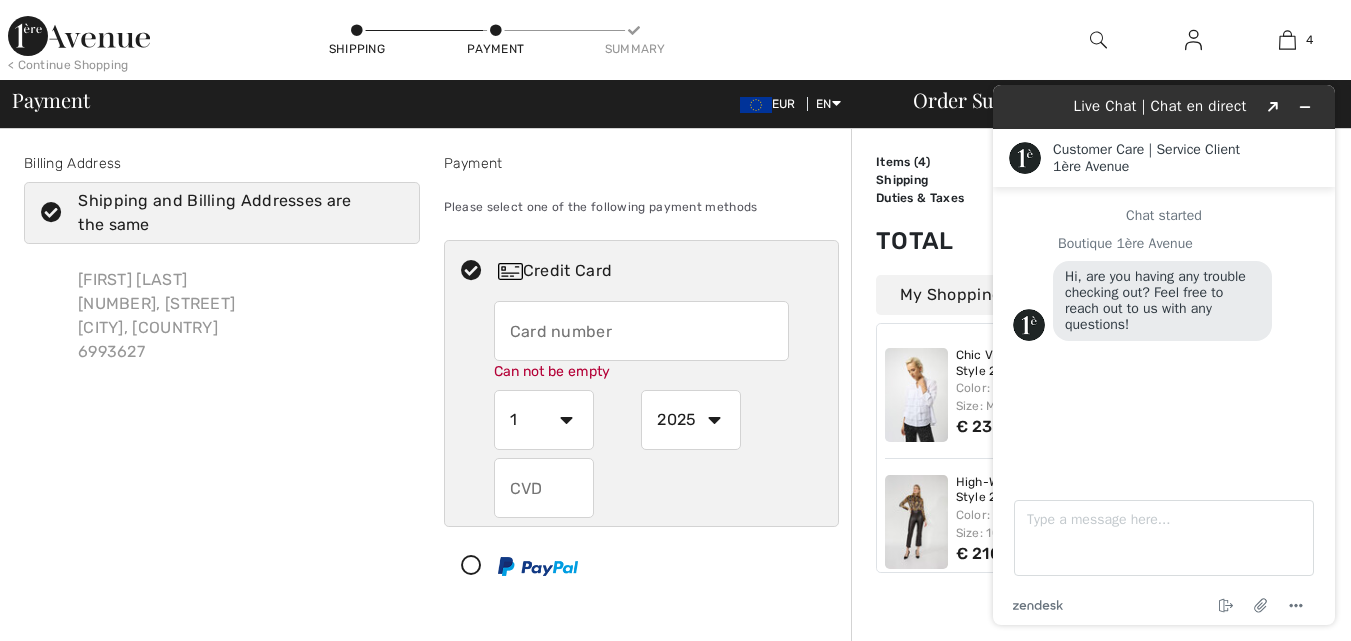 type on "5451341700162432" 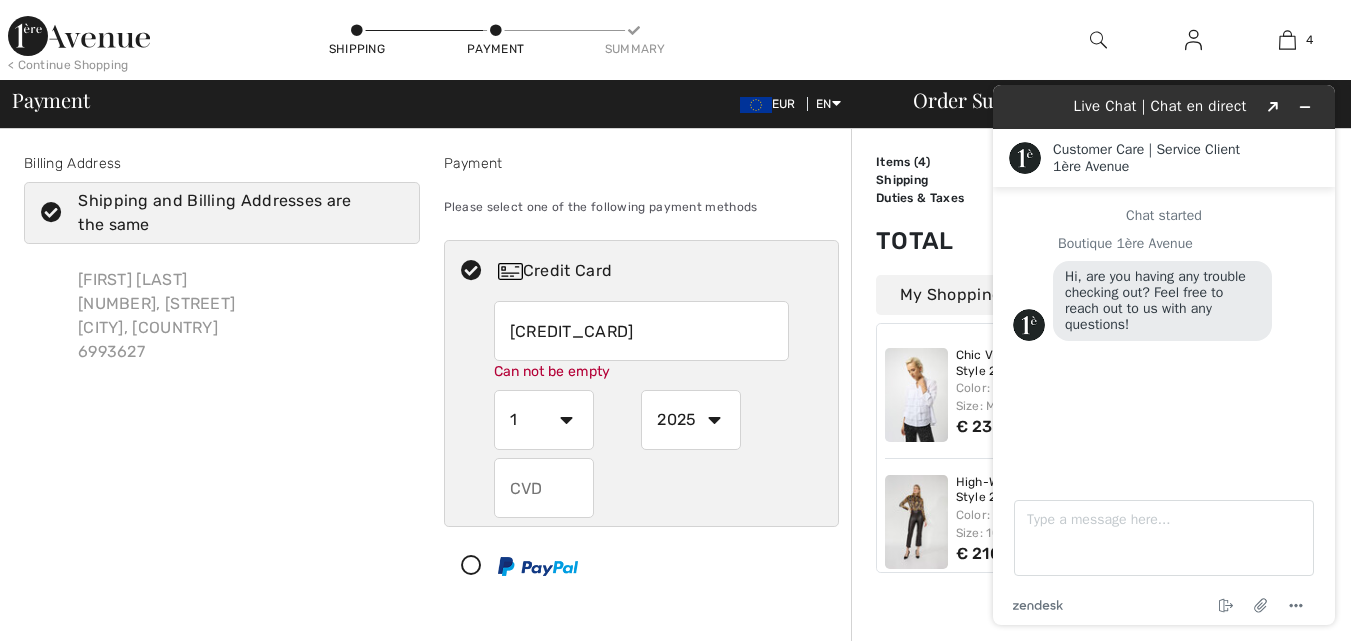 select on "6" 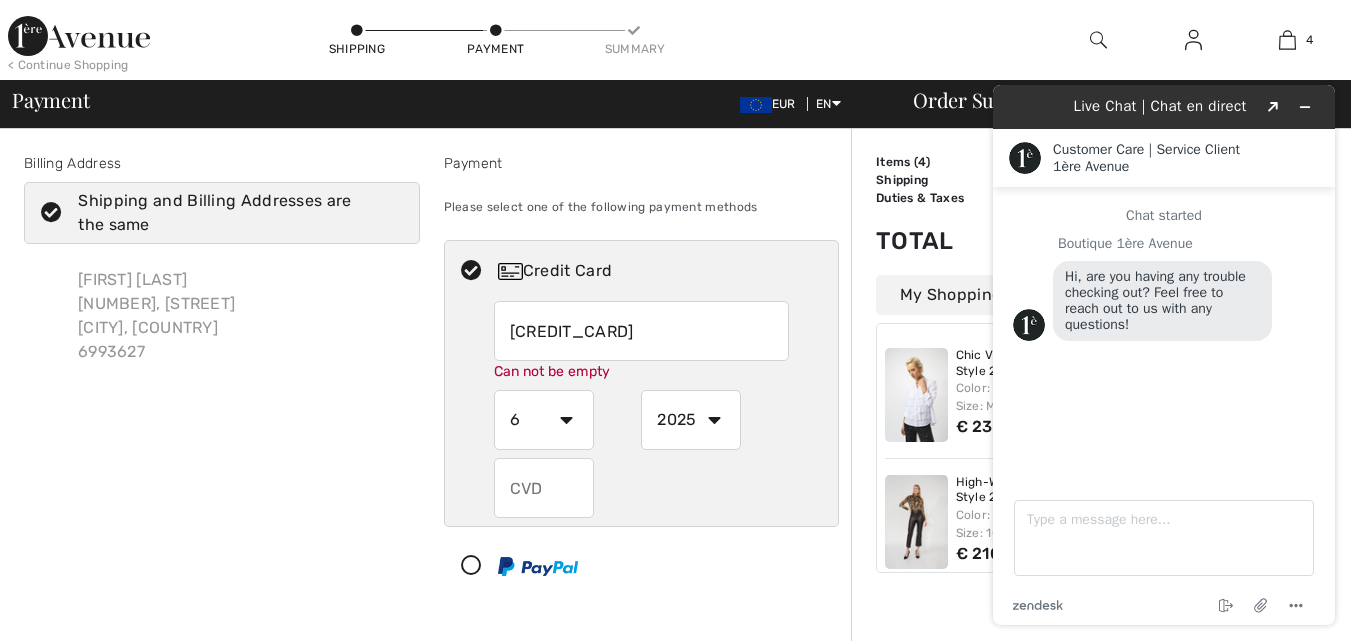 select on "2027" 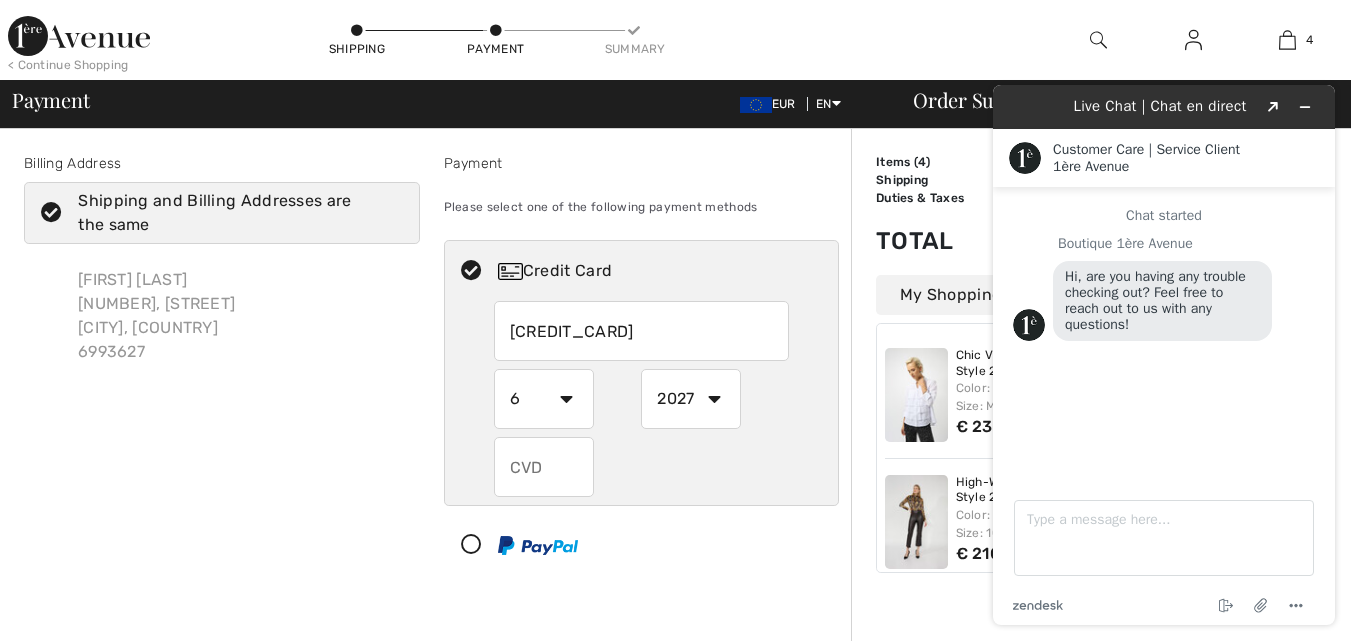 click at bounding box center (544, 467) 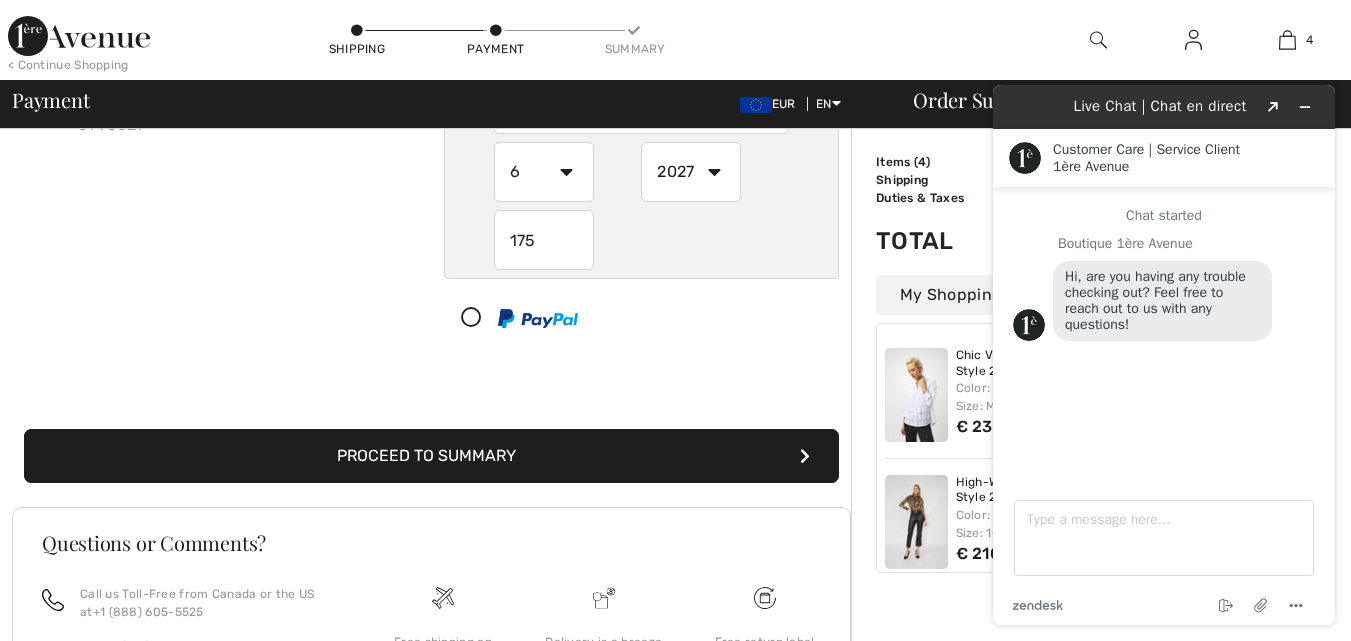 scroll, scrollTop: 280, scrollLeft: 0, axis: vertical 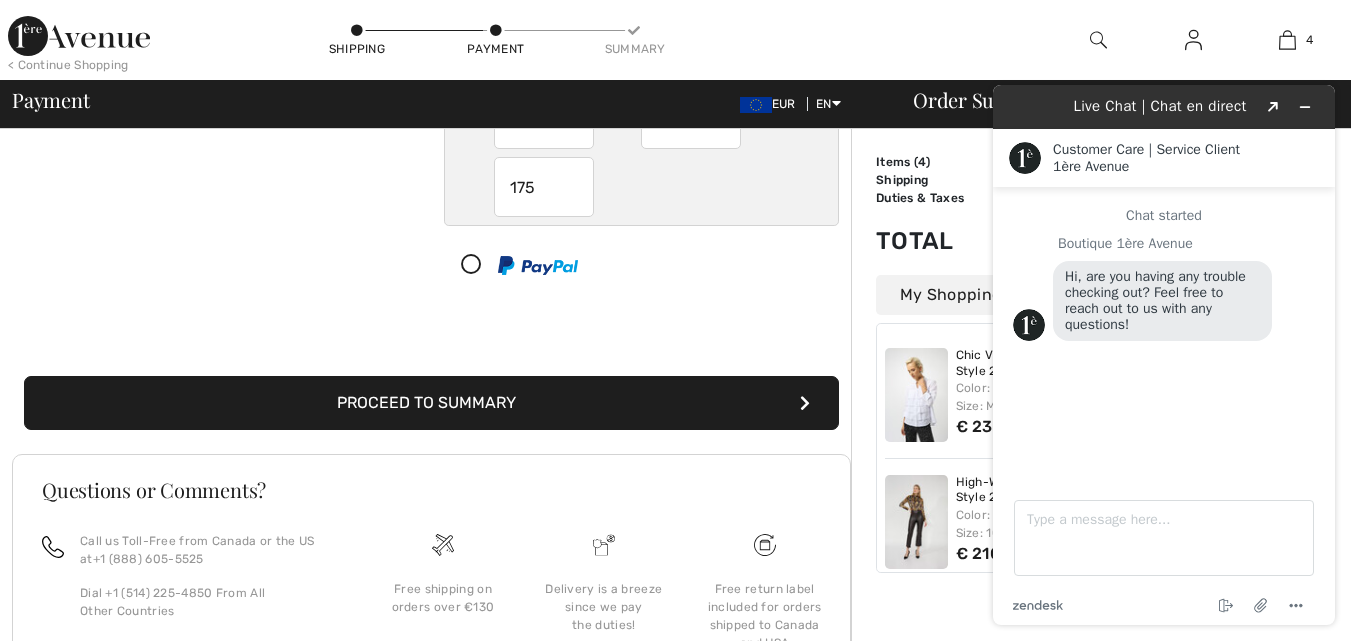 type on "175" 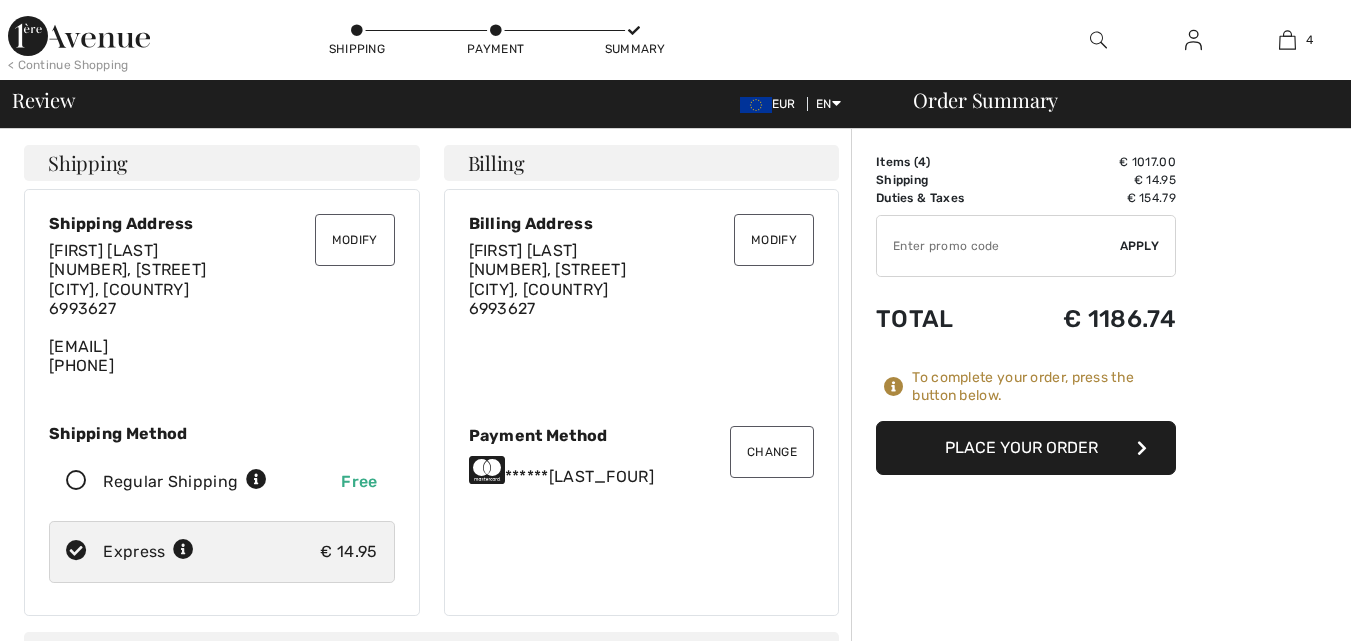 scroll, scrollTop: 0, scrollLeft: 0, axis: both 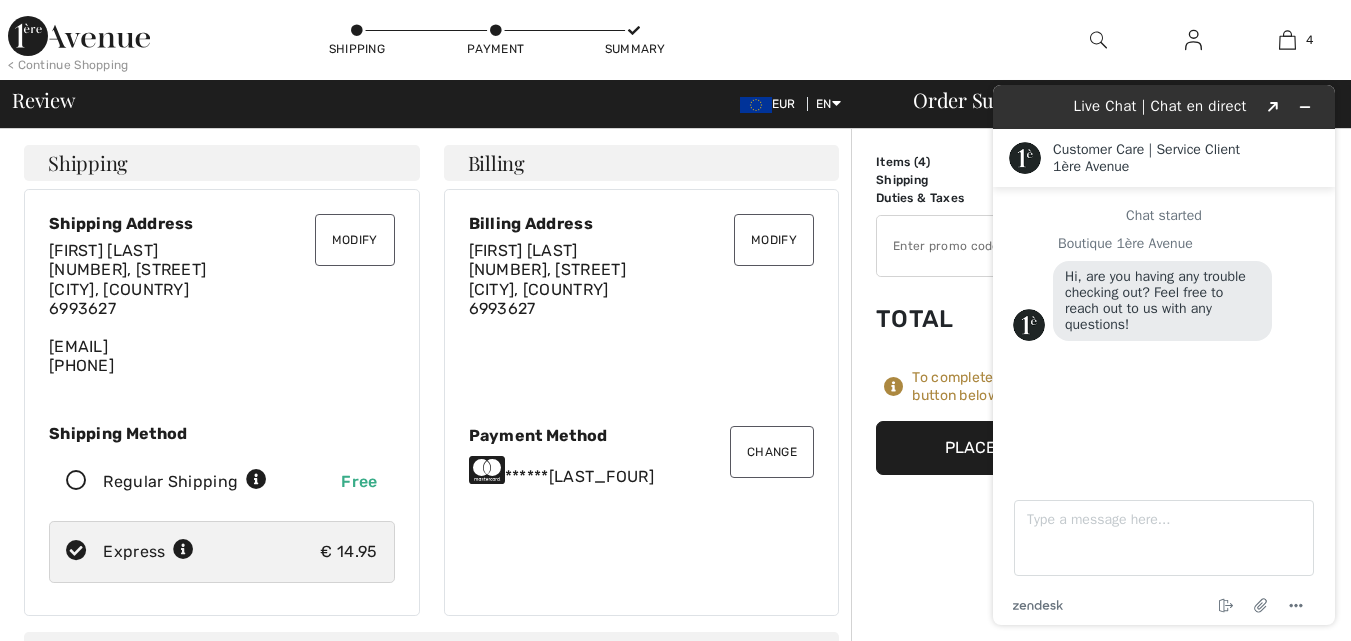 drag, startPoint x: 1300, startPoint y: 149, endPoint x: 1319, endPoint y: 379, distance: 230.78345 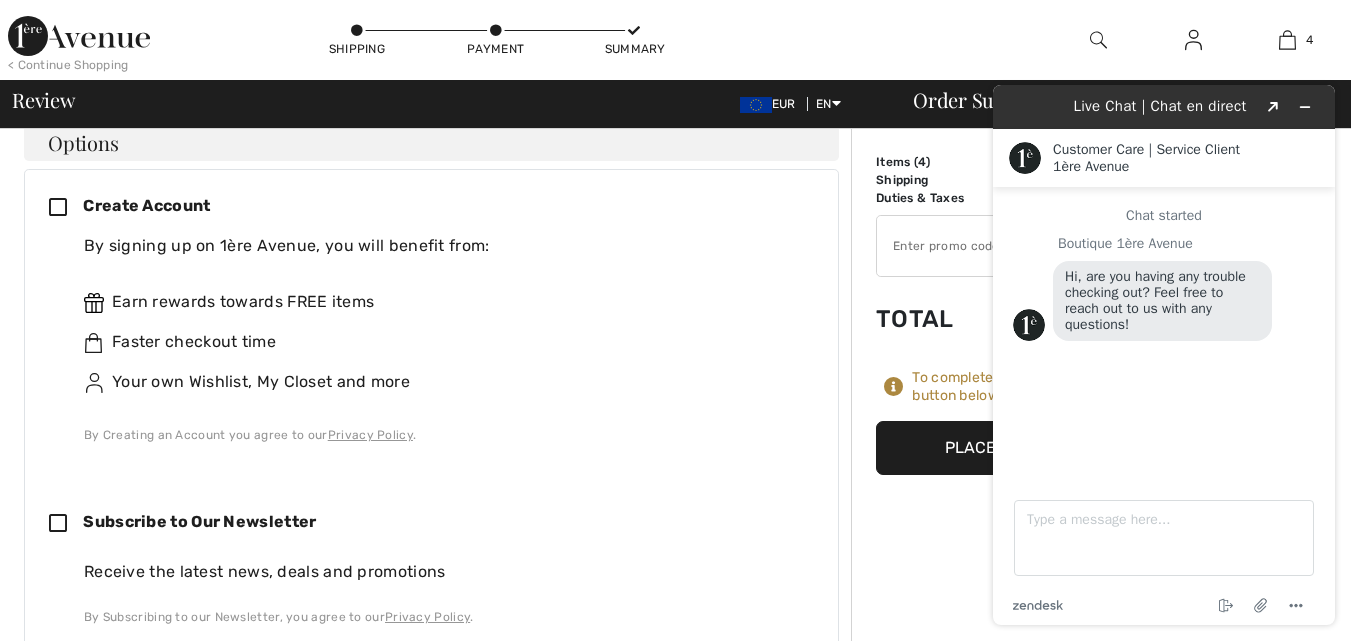 scroll, scrollTop: 534, scrollLeft: 0, axis: vertical 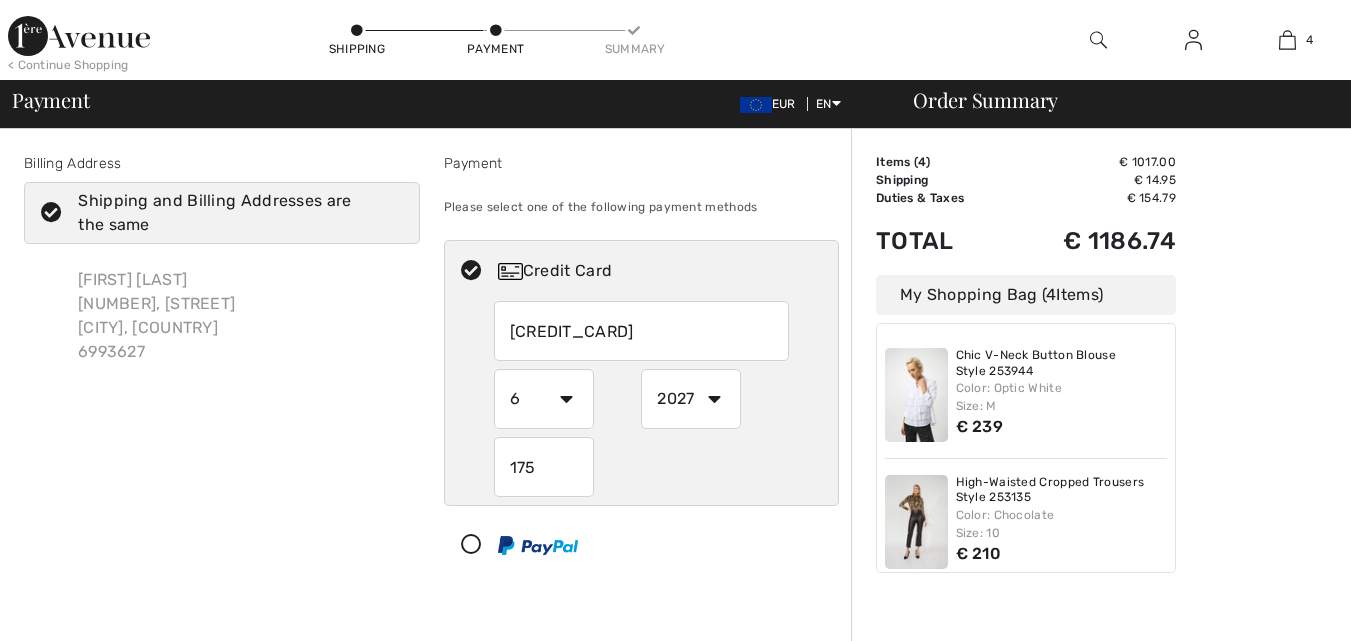 select on "6" 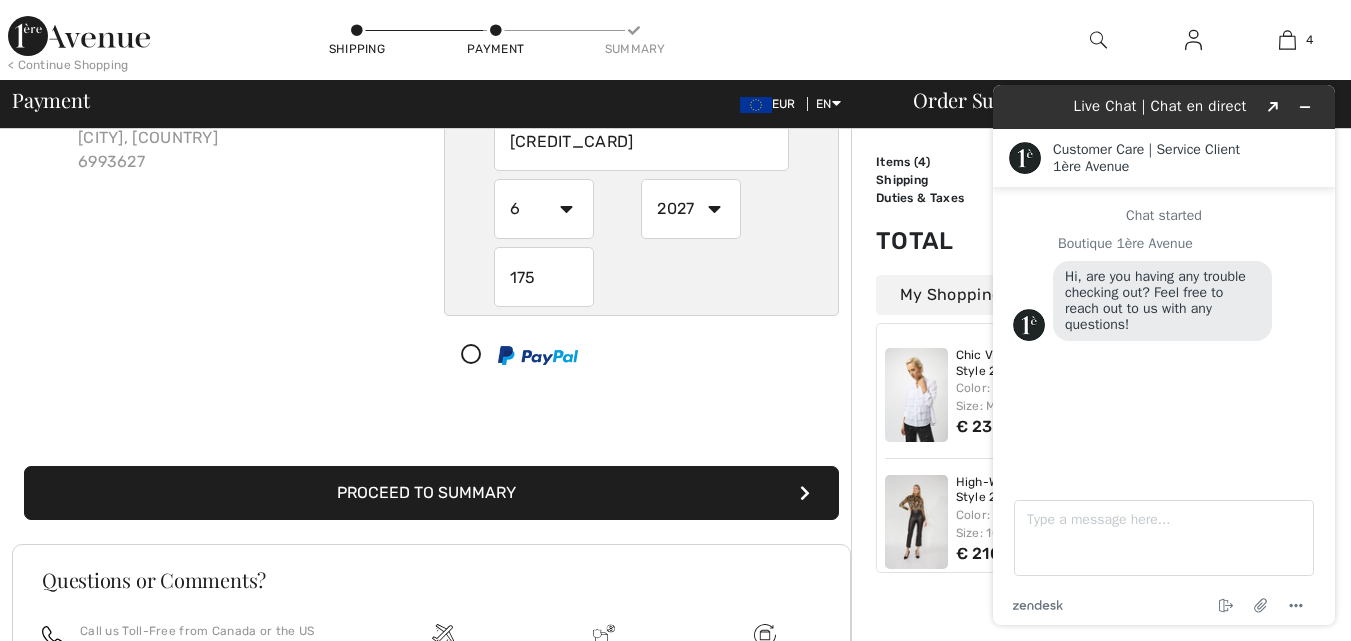 scroll, scrollTop: 190, scrollLeft: 0, axis: vertical 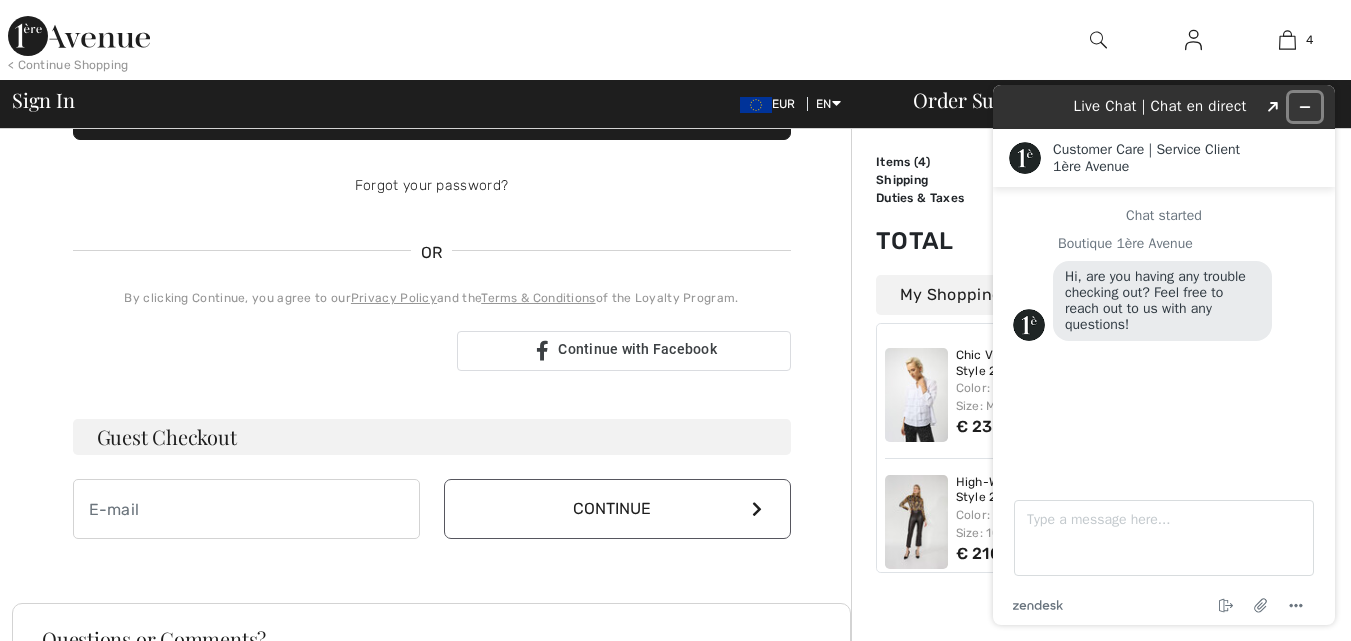 click at bounding box center (1305, 107) 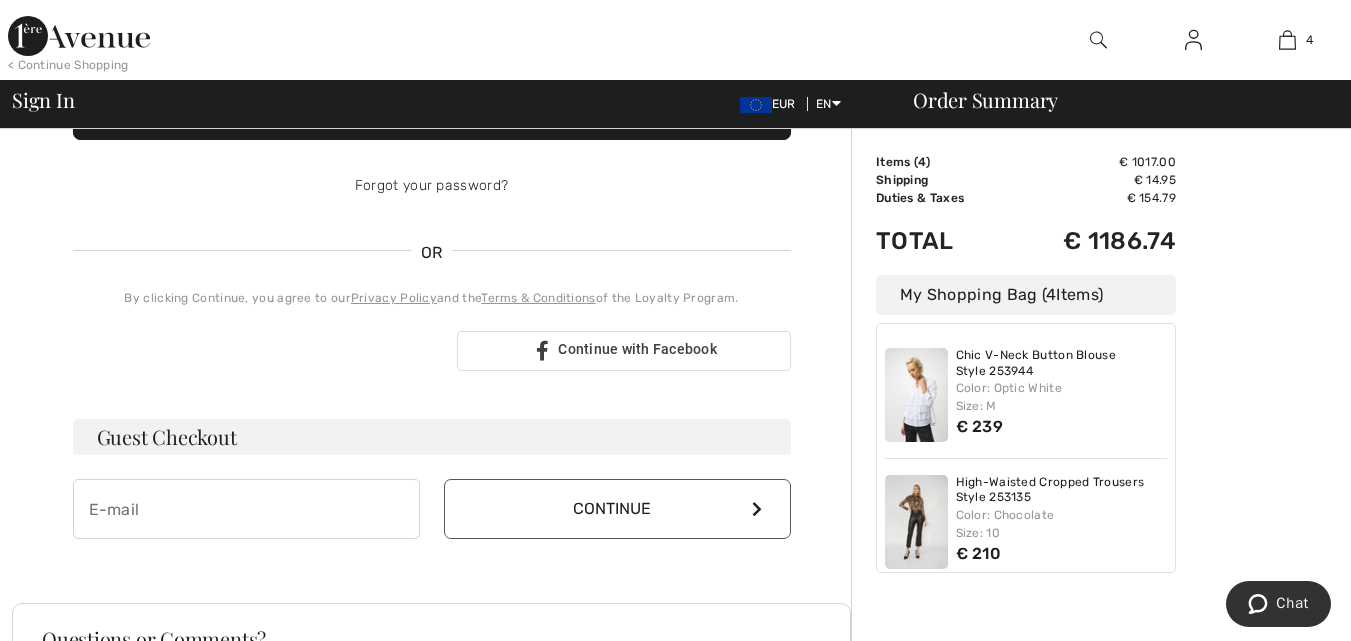 click on "Continue" at bounding box center (617, 509) 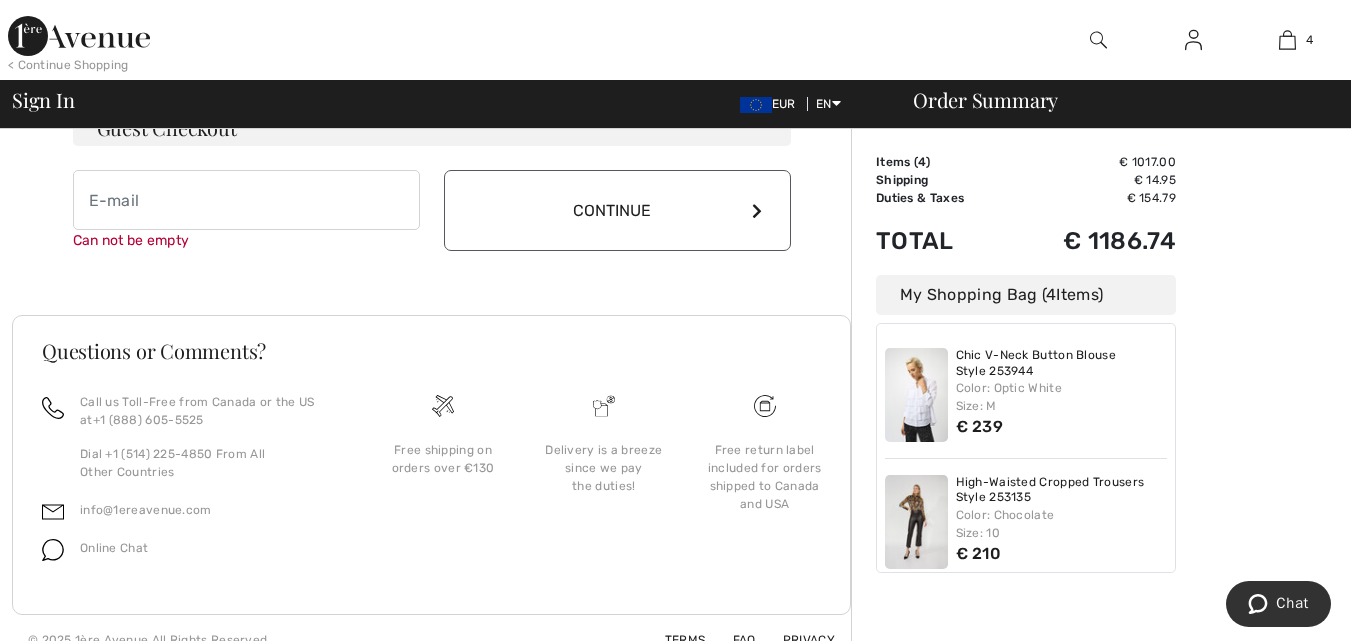 scroll, scrollTop: 658, scrollLeft: 0, axis: vertical 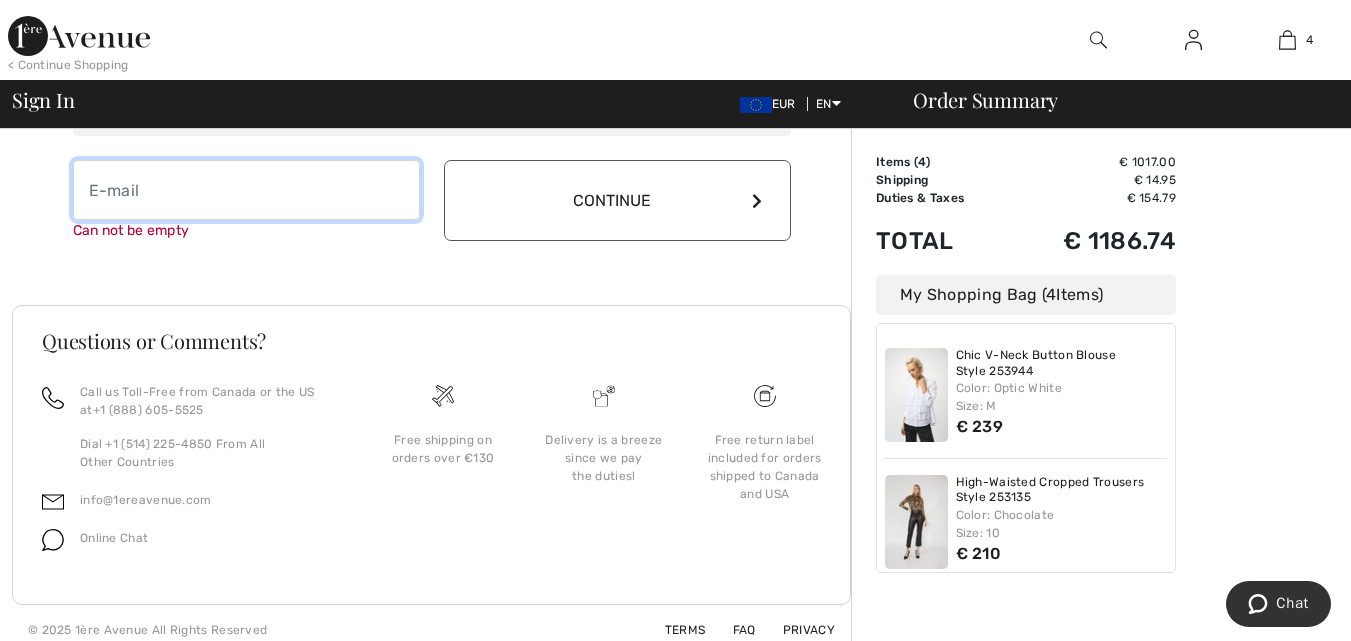 click at bounding box center (246, 190) 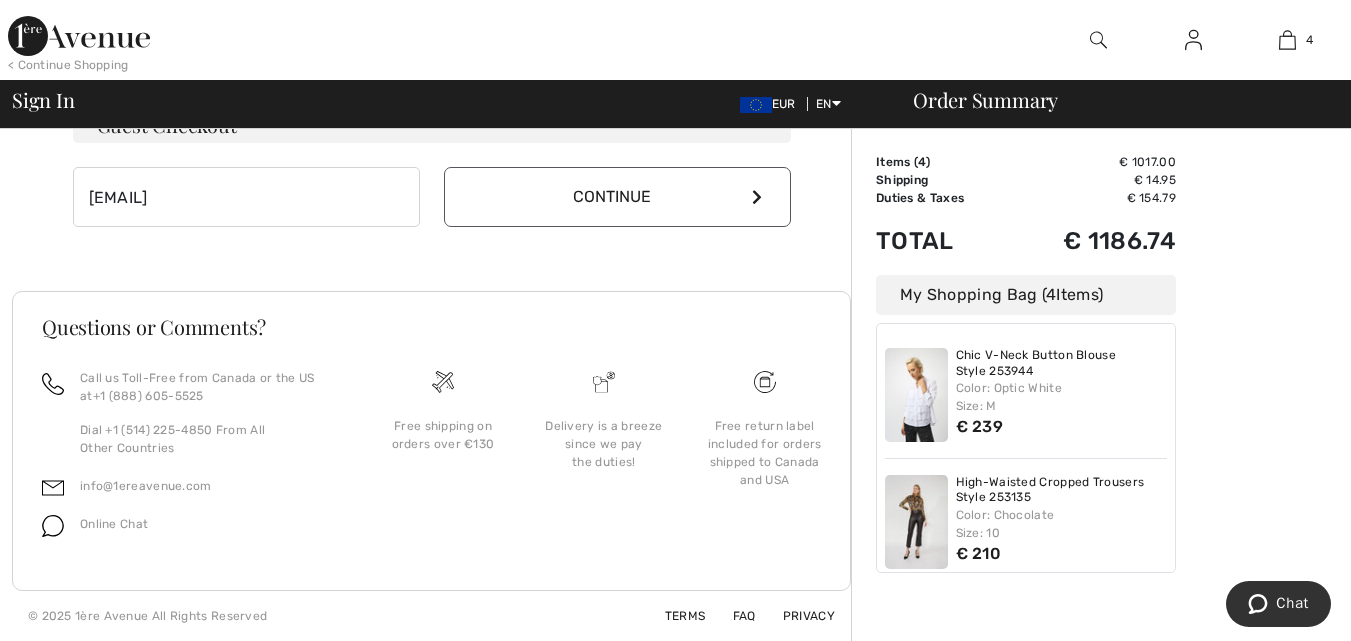 scroll, scrollTop: 651, scrollLeft: 0, axis: vertical 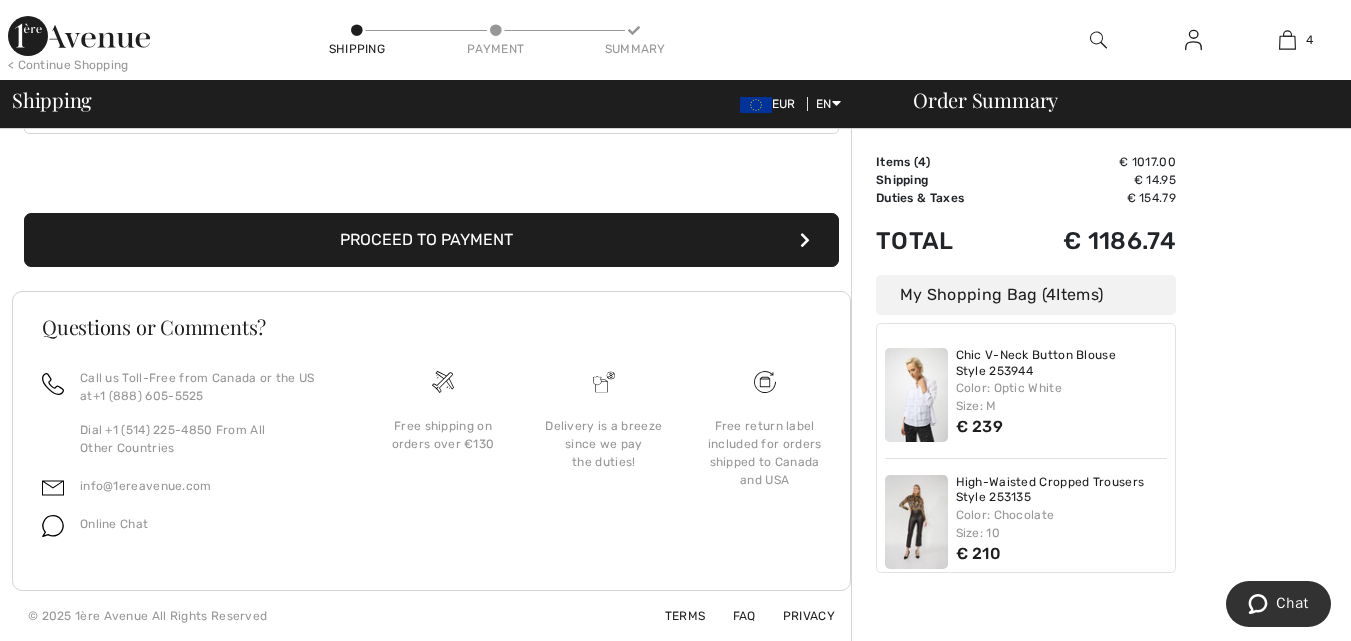 click on "Proceed to Payment" at bounding box center [431, 240] 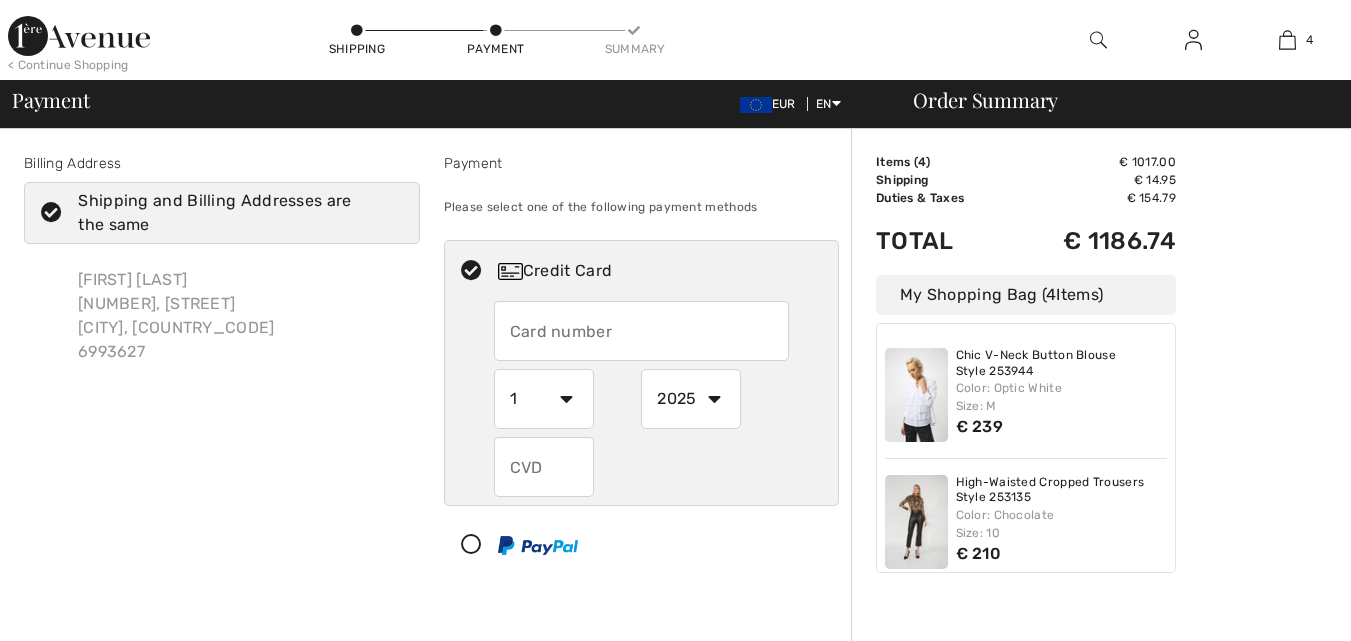 scroll, scrollTop: 0, scrollLeft: 0, axis: both 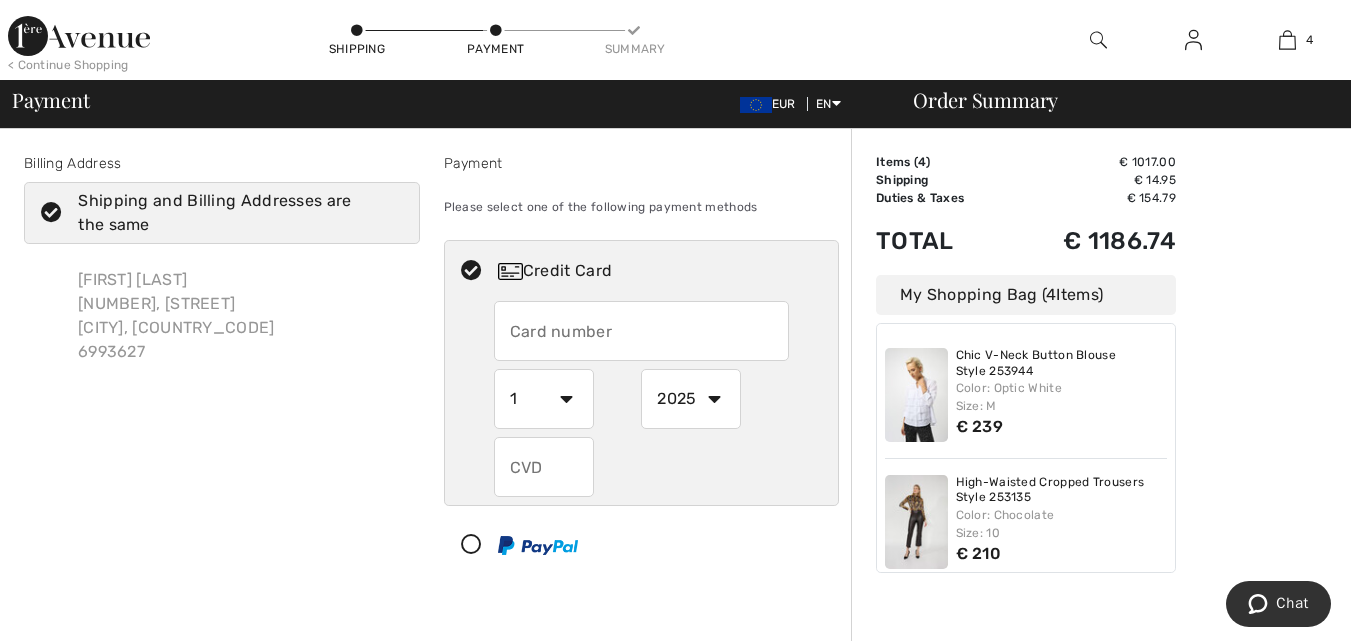 click at bounding box center [641, 331] 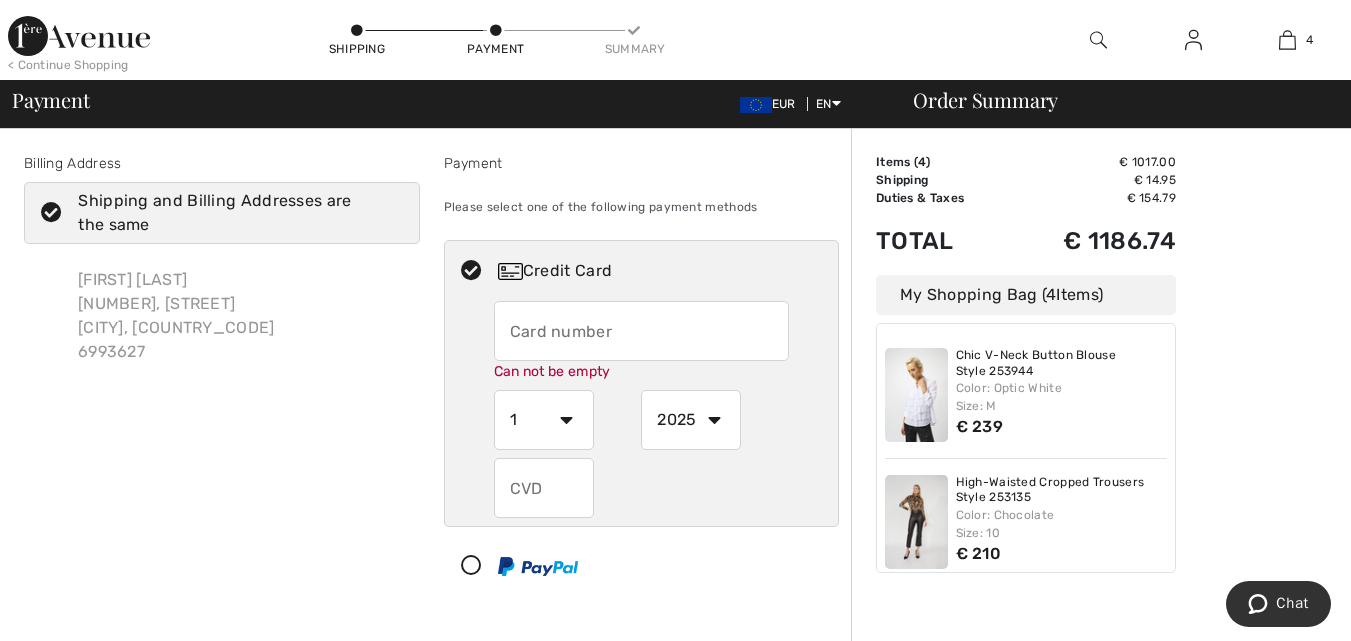 type on "5451341700162432" 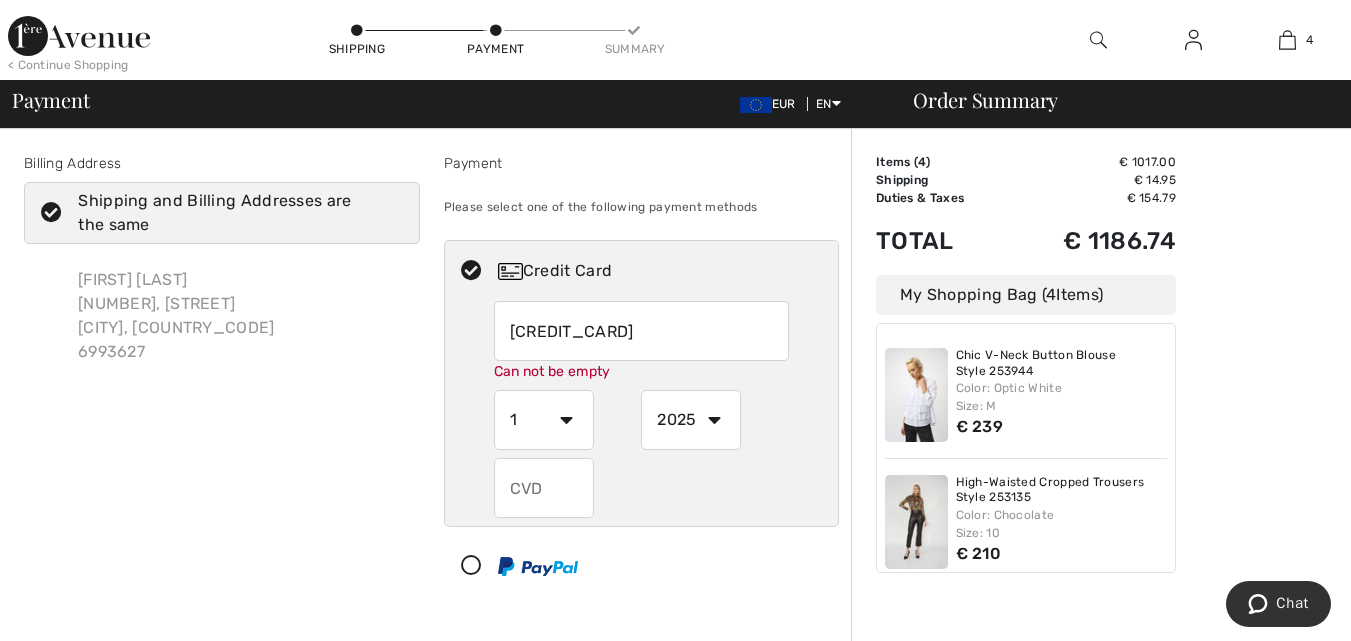 select on "6" 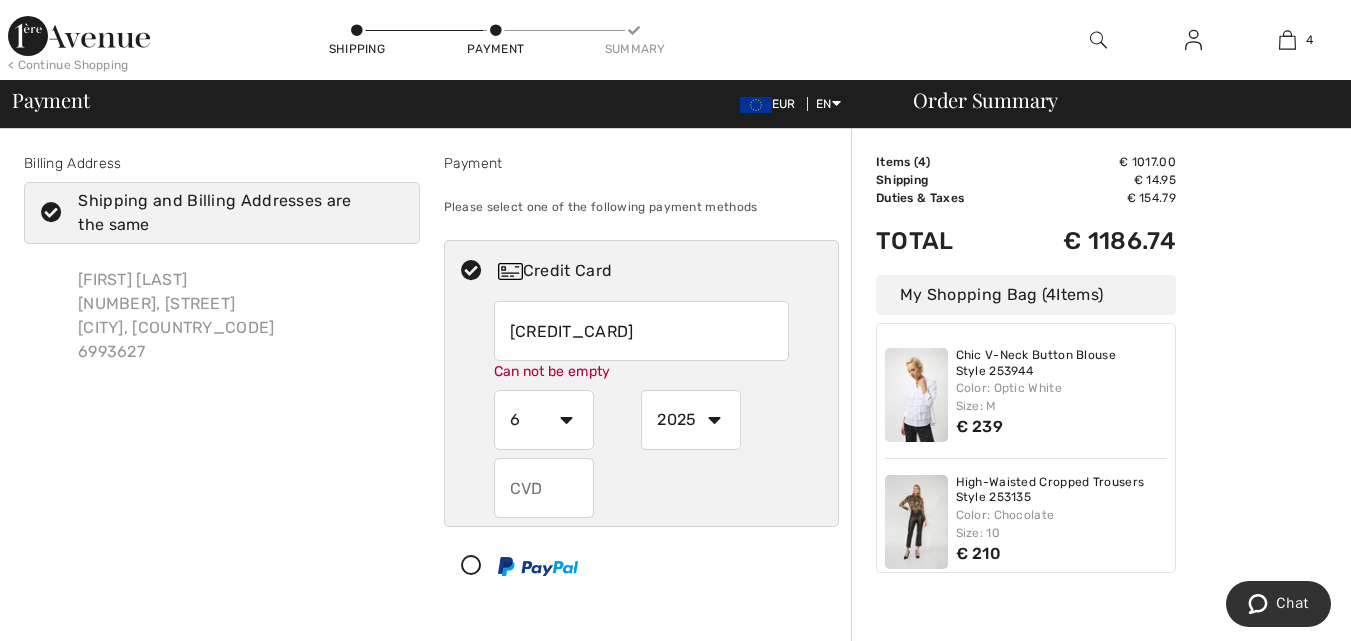 select on "2027" 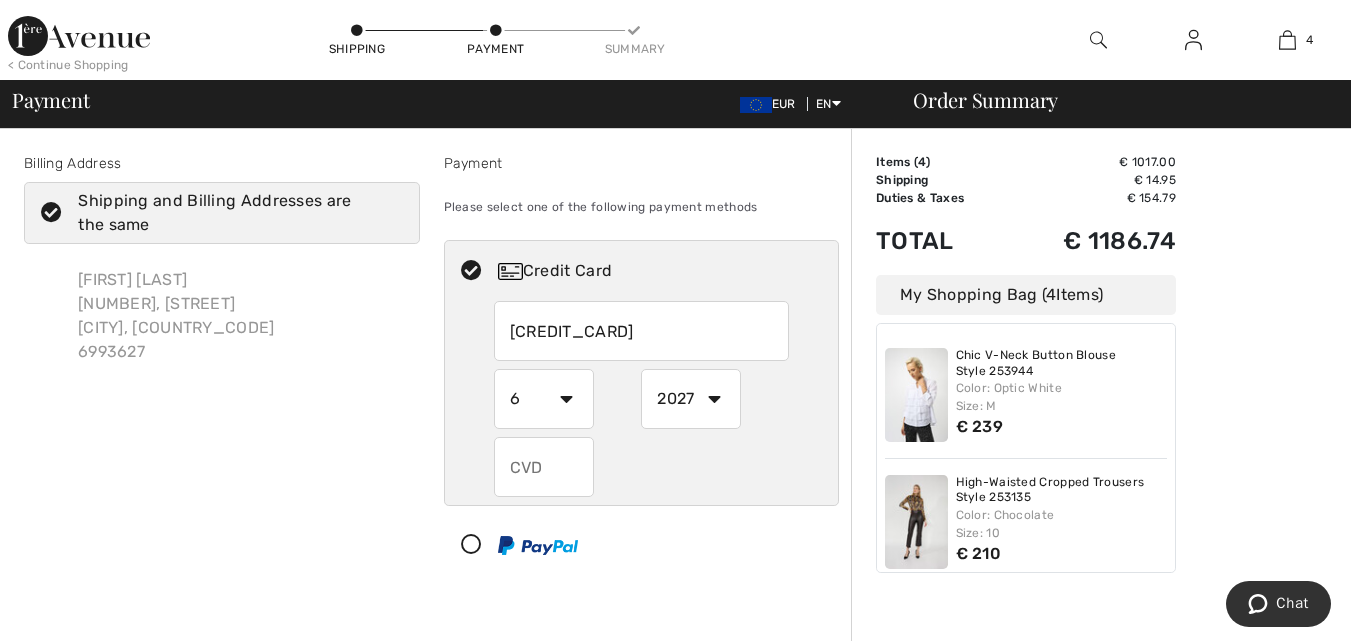 click at bounding box center [544, 467] 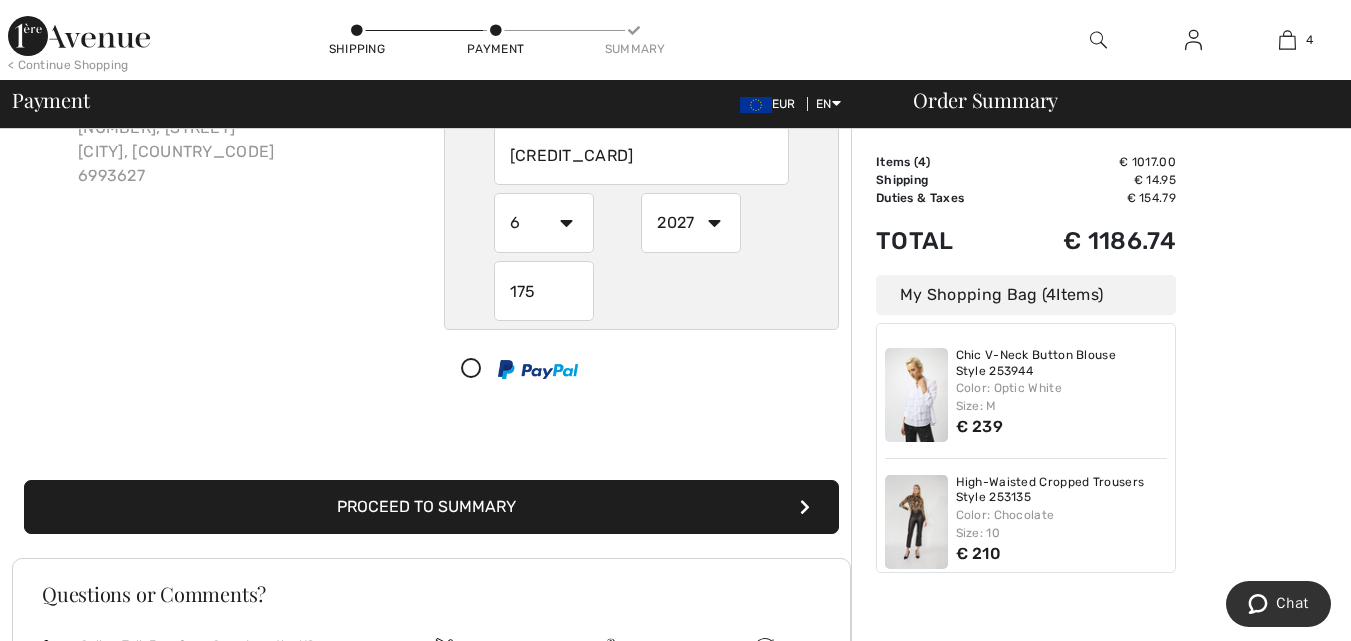 scroll, scrollTop: 179, scrollLeft: 0, axis: vertical 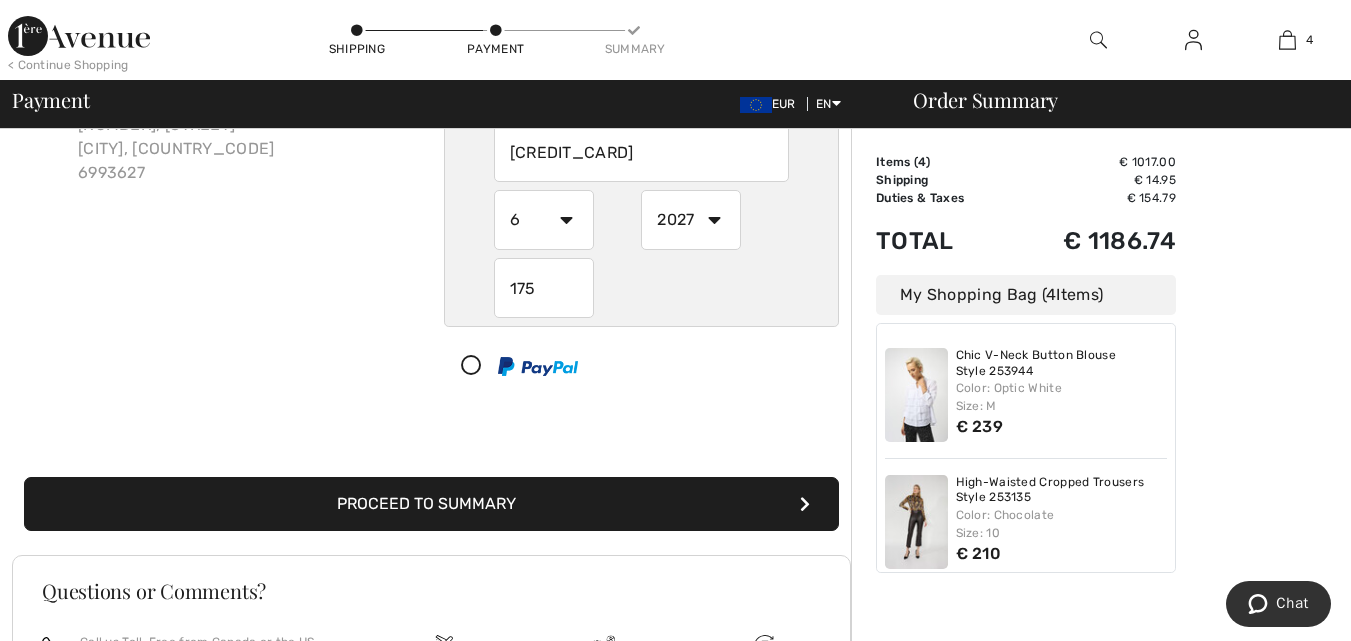 type on "175" 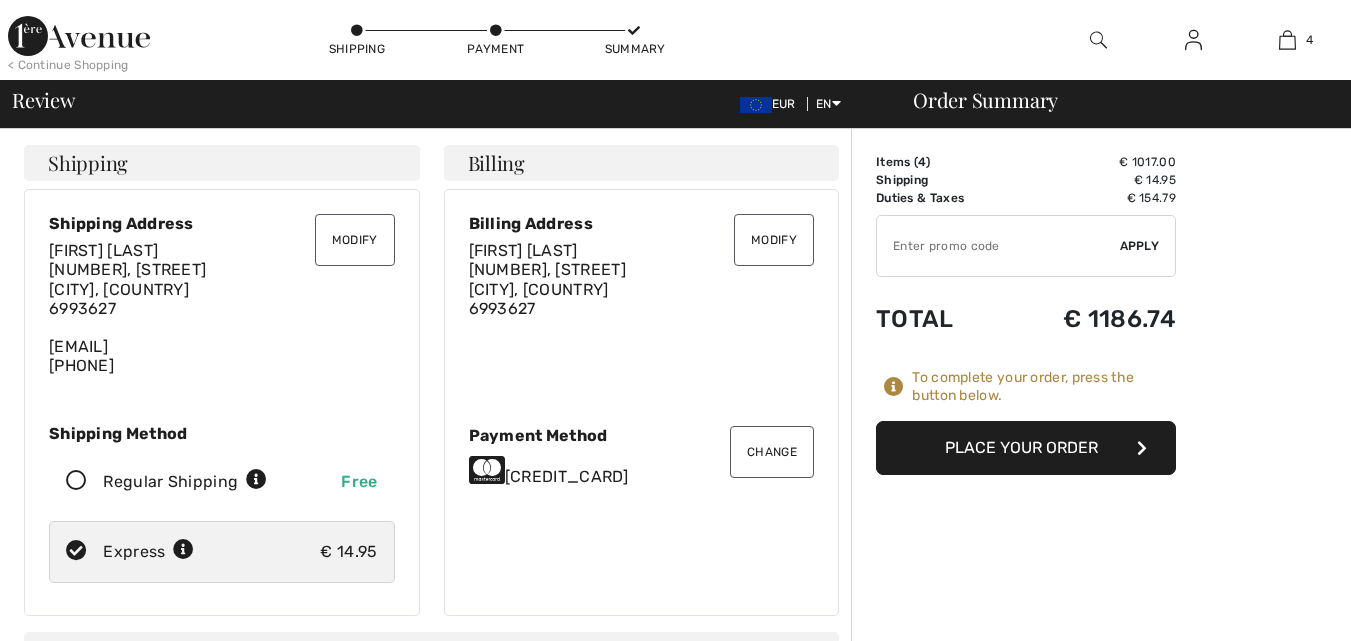 scroll, scrollTop: 0, scrollLeft: 0, axis: both 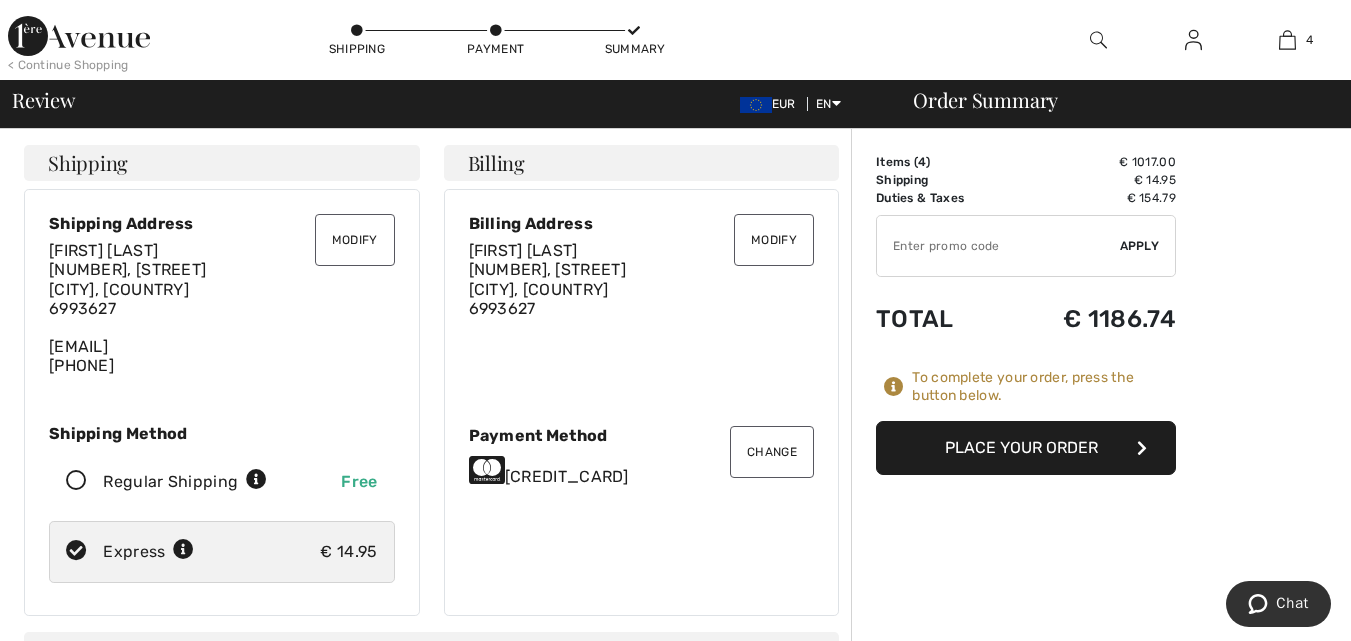 click on "Place Your Order" at bounding box center [1026, 448] 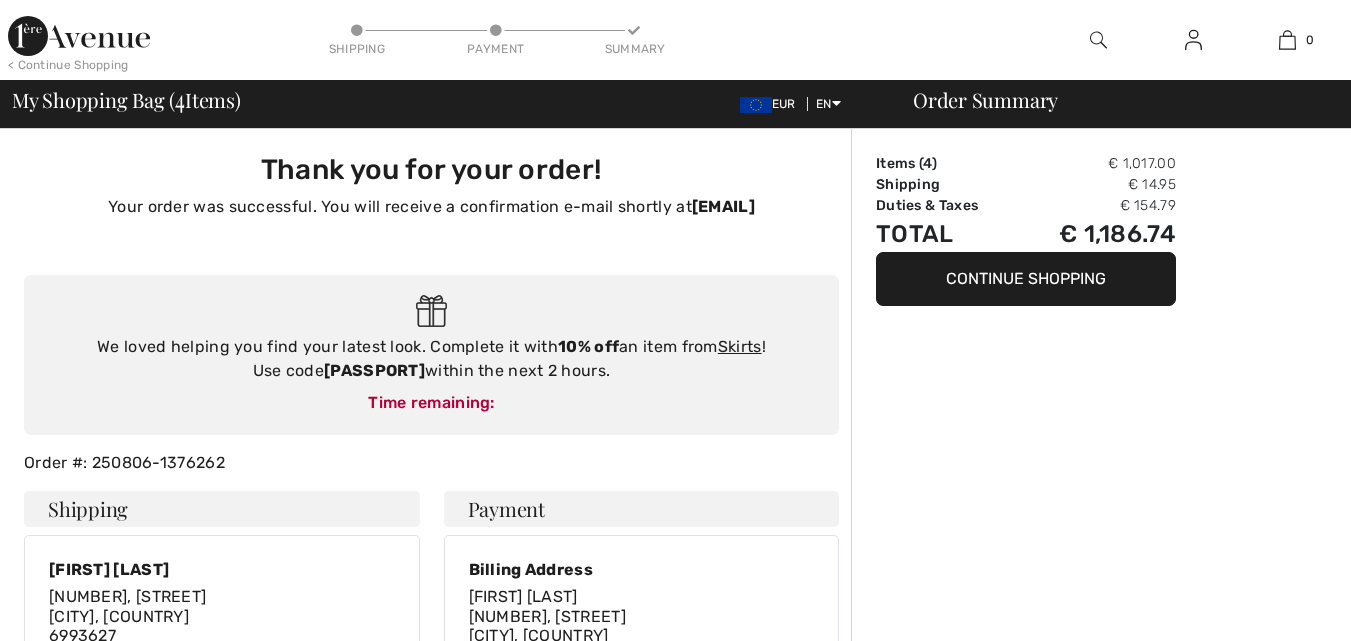 scroll, scrollTop: 0, scrollLeft: 0, axis: both 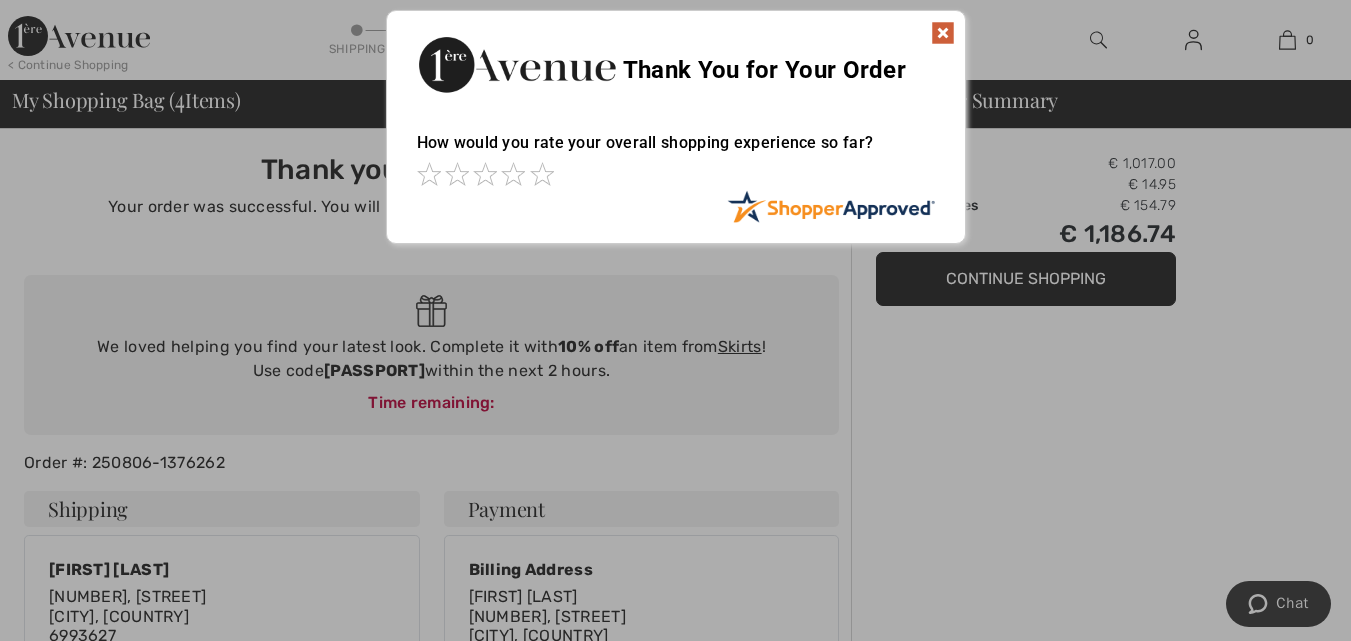 click at bounding box center [943, 33] 